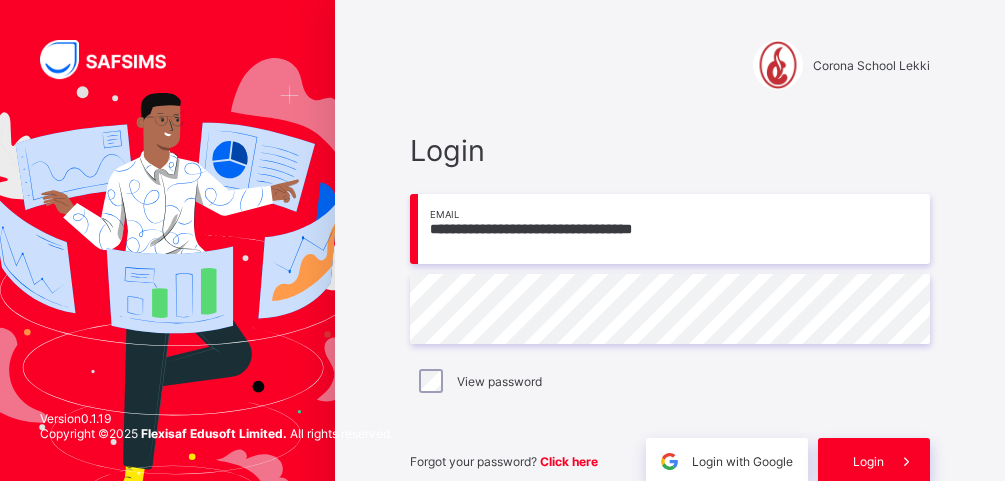 scroll, scrollTop: 0, scrollLeft: 0, axis: both 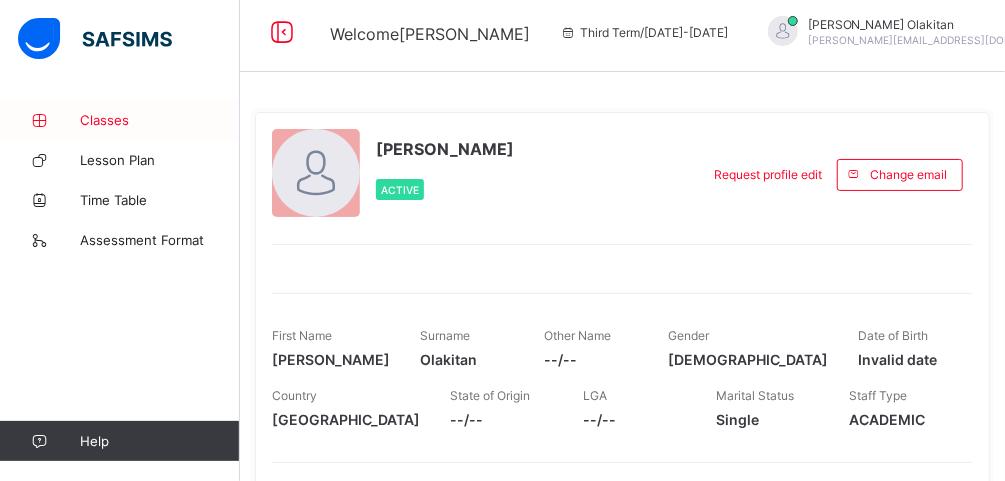 click on "Classes" at bounding box center (160, 120) 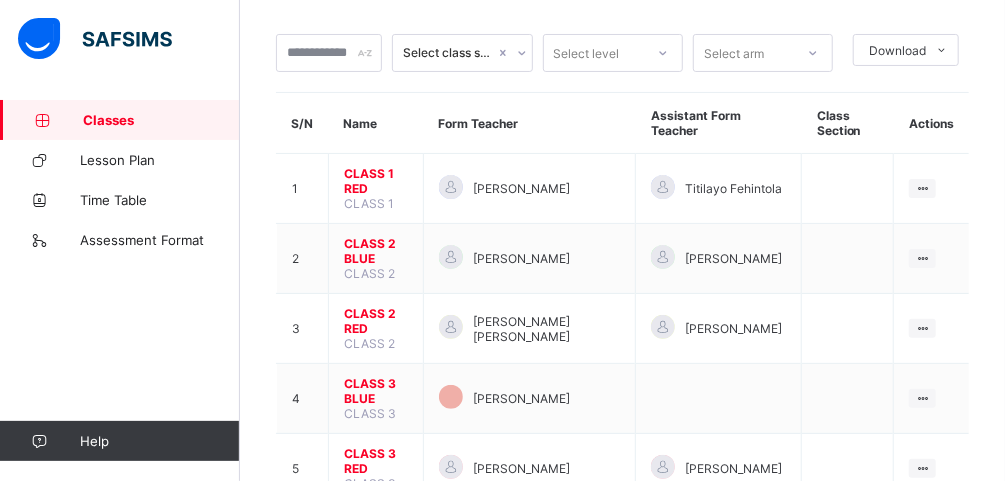scroll, scrollTop: 112, scrollLeft: 0, axis: vertical 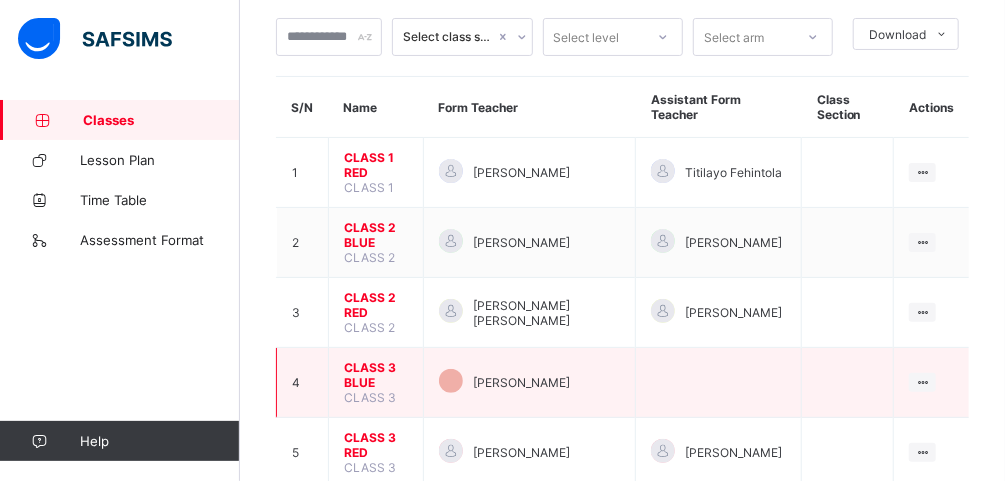 click on "CLASS 3   BLUE" at bounding box center [376, 375] 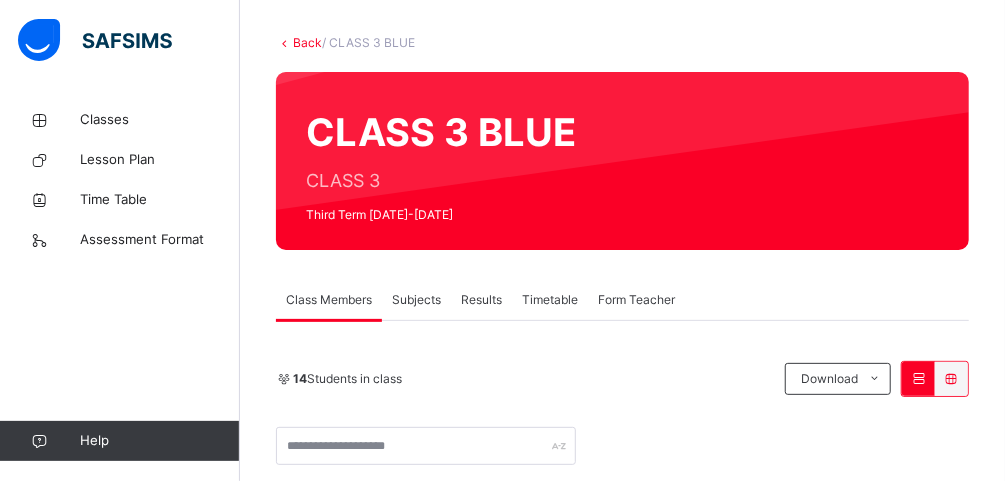 scroll, scrollTop: 112, scrollLeft: 0, axis: vertical 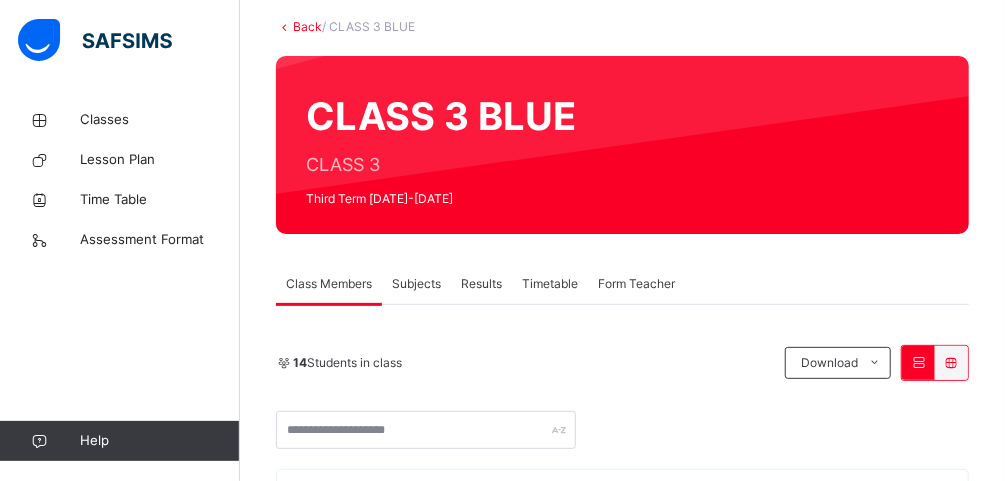 click on "Subjects" at bounding box center (416, 284) 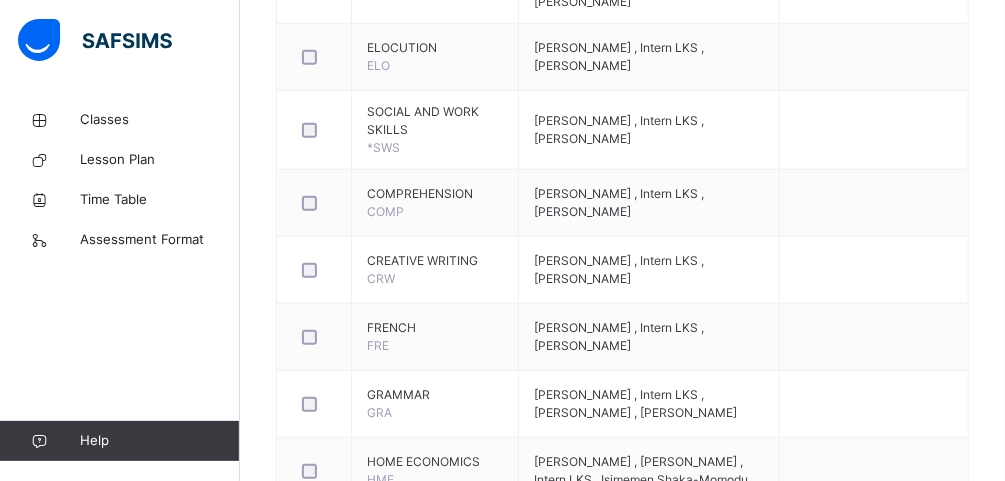 scroll, scrollTop: 887, scrollLeft: 0, axis: vertical 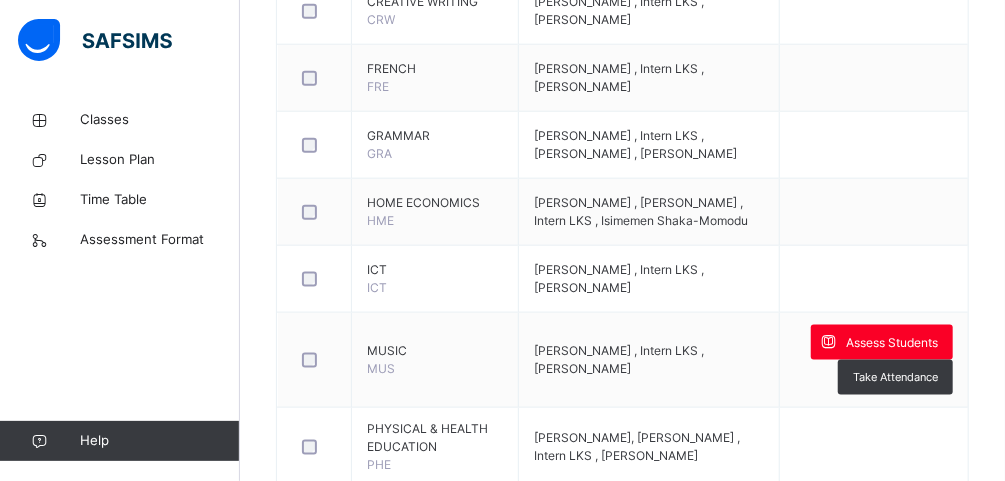 click at bounding box center (828, 342) 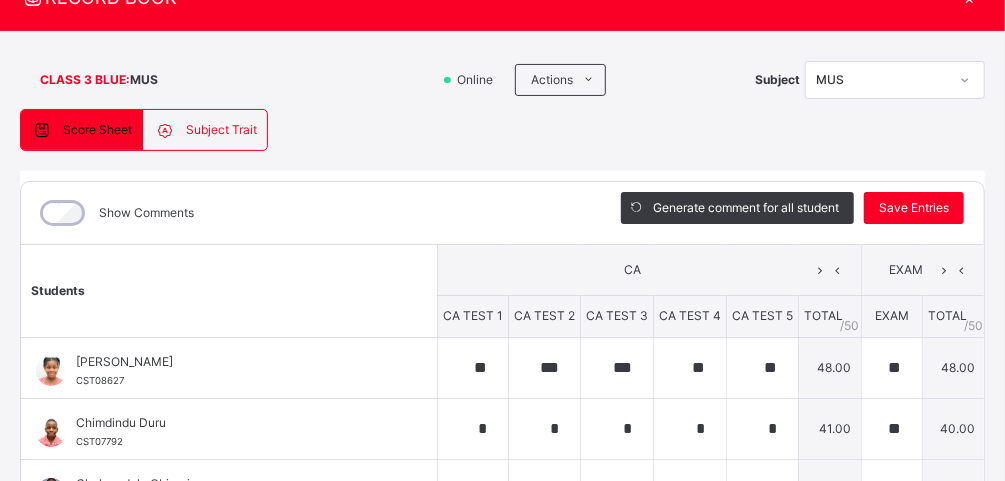 scroll, scrollTop: 91, scrollLeft: 0, axis: vertical 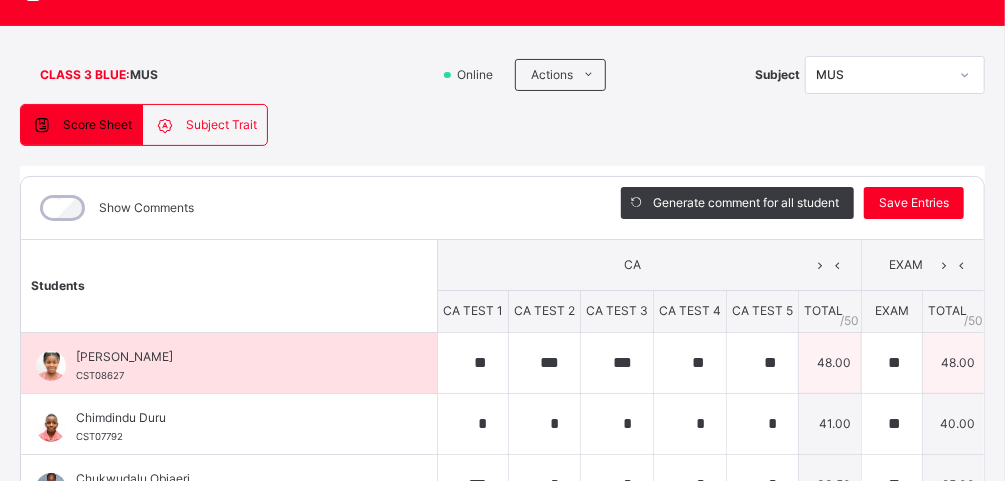 click on "**********" at bounding box center (1179, 353) 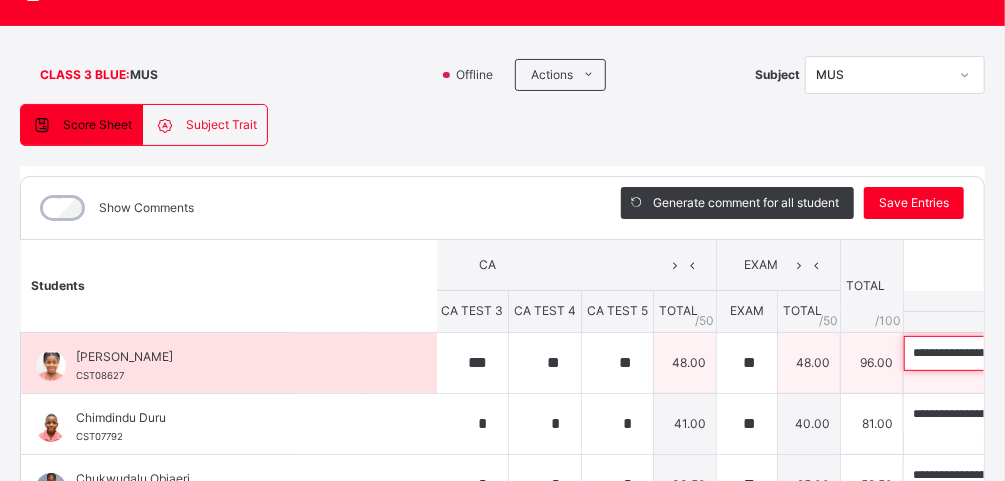 scroll, scrollTop: 0, scrollLeft: 205, axis: horizontal 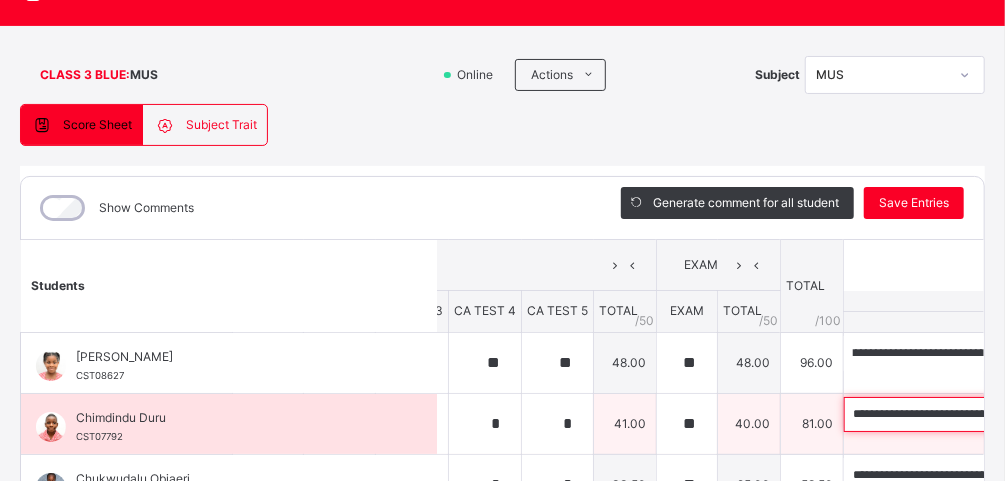 click on "**********" at bounding box center [974, 414] 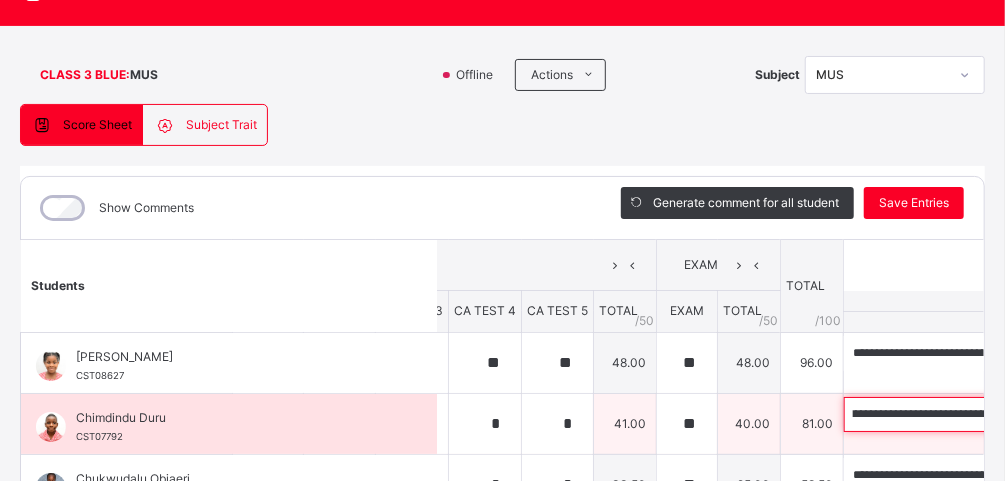 scroll, scrollTop: 0, scrollLeft: 531, axis: horizontal 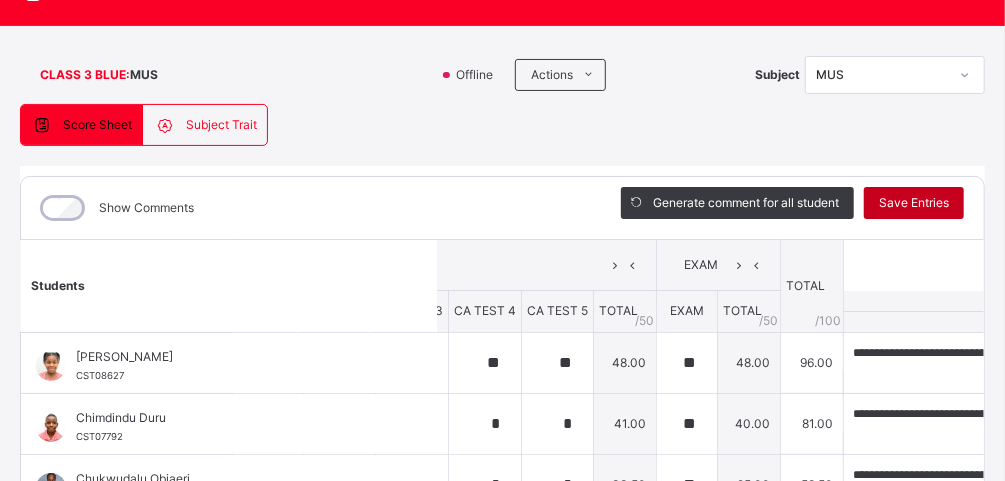 click on "Save Entries" at bounding box center [914, 203] 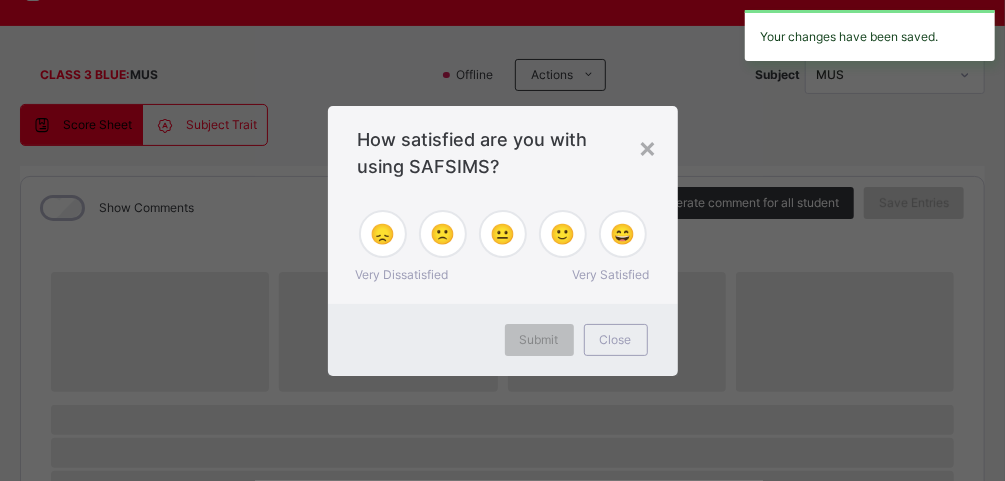 scroll, scrollTop: 91, scrollLeft: 0, axis: vertical 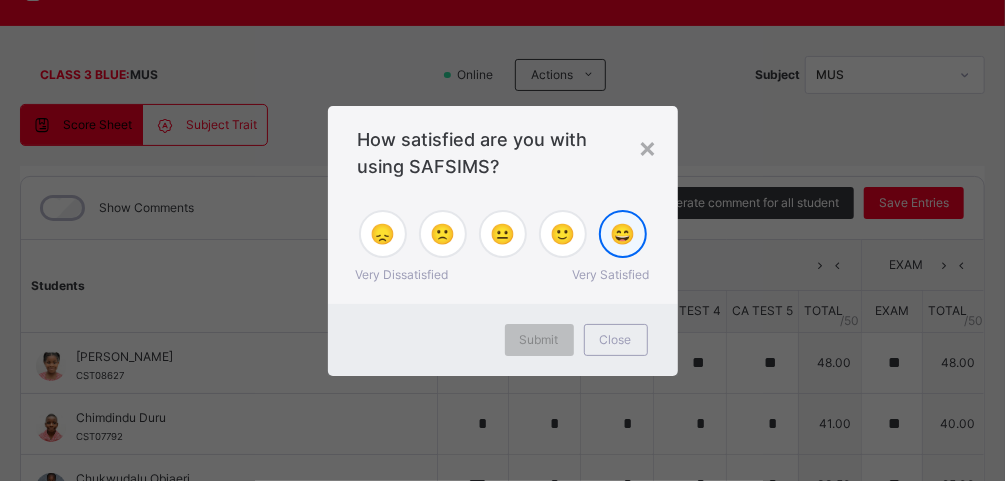 click on "😄" at bounding box center (622, 234) 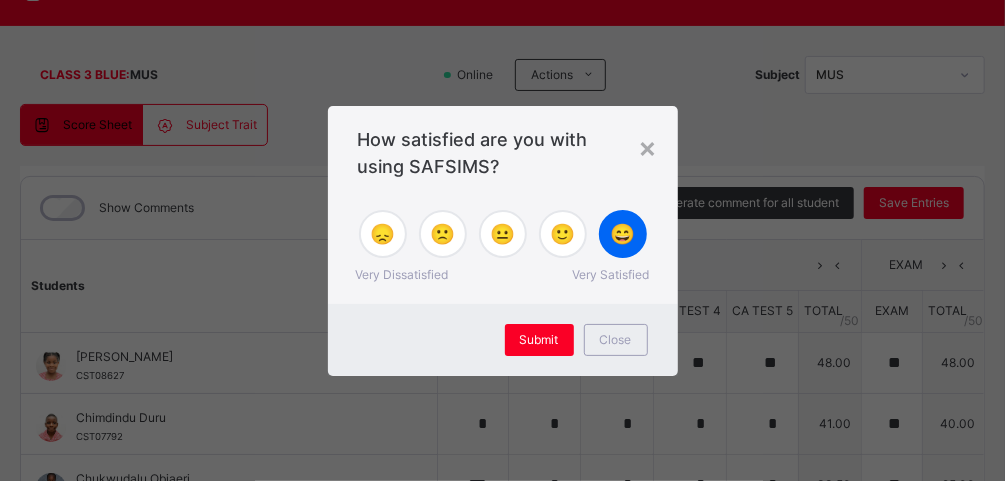 scroll, scrollTop: 901, scrollLeft: 0, axis: vertical 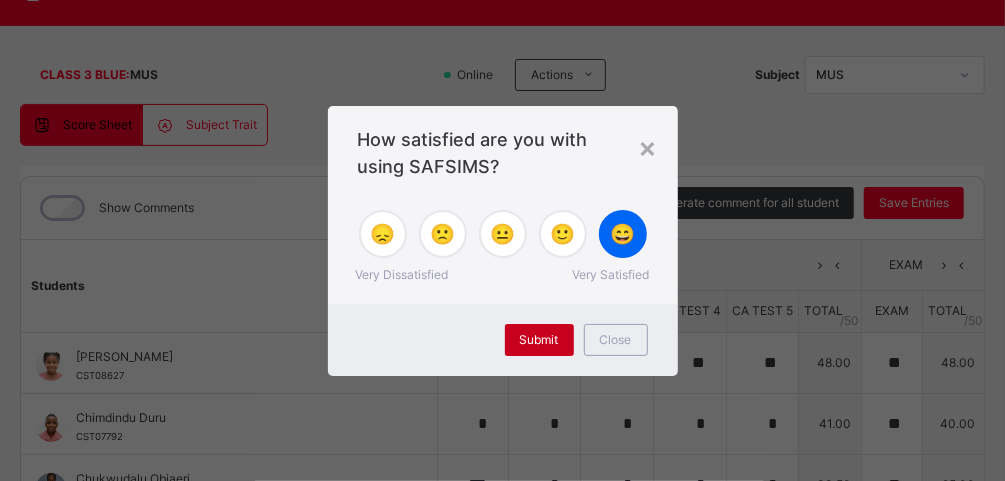 click on "Submit" at bounding box center [539, 340] 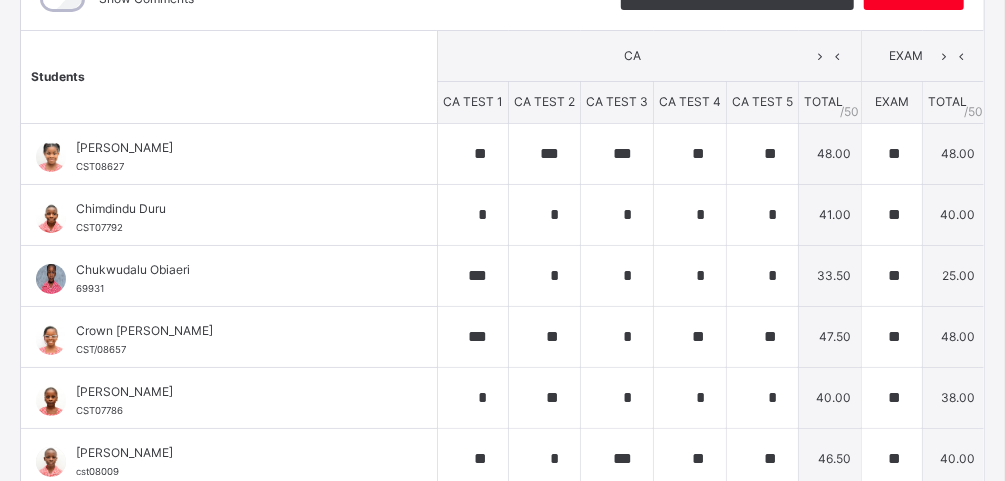 scroll, scrollTop: 303, scrollLeft: 0, axis: vertical 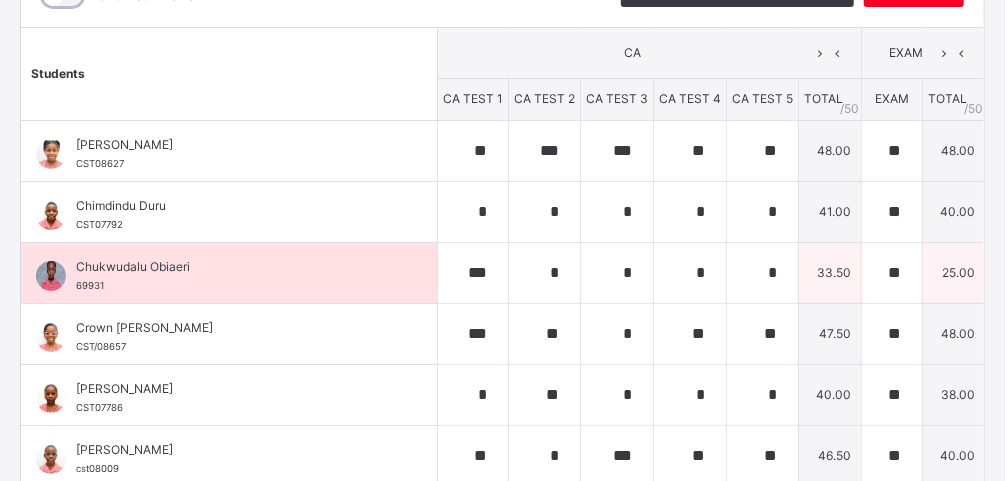 click on "**********" at bounding box center [1179, 263] 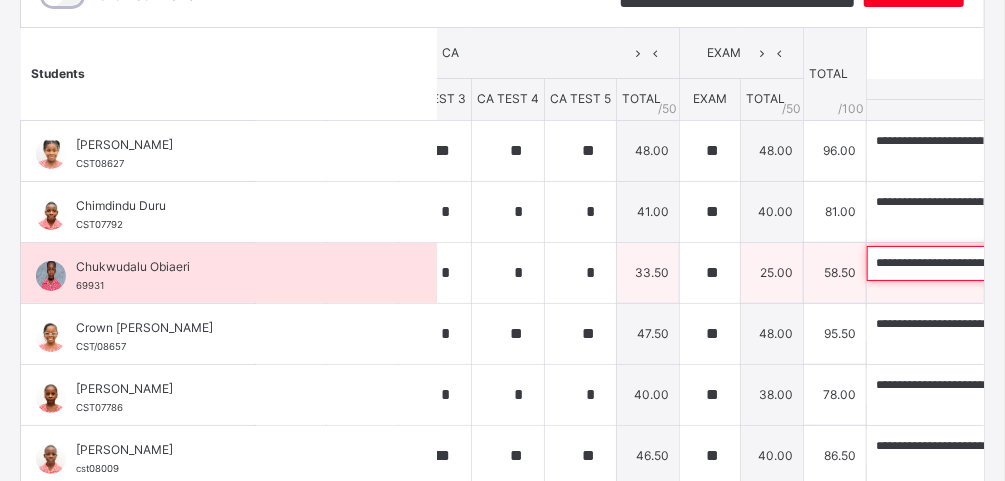 scroll, scrollTop: 0, scrollLeft: 205, axis: horizontal 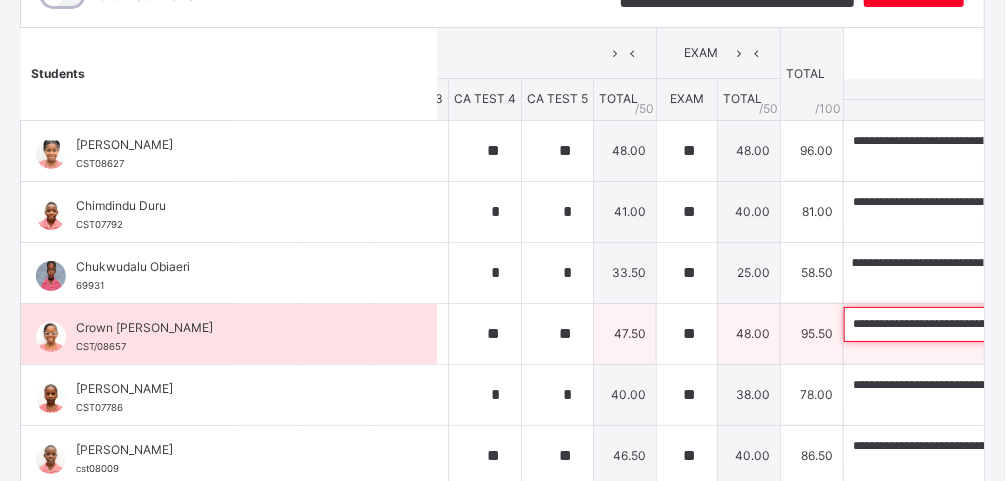 click on "**********" at bounding box center (974, 324) 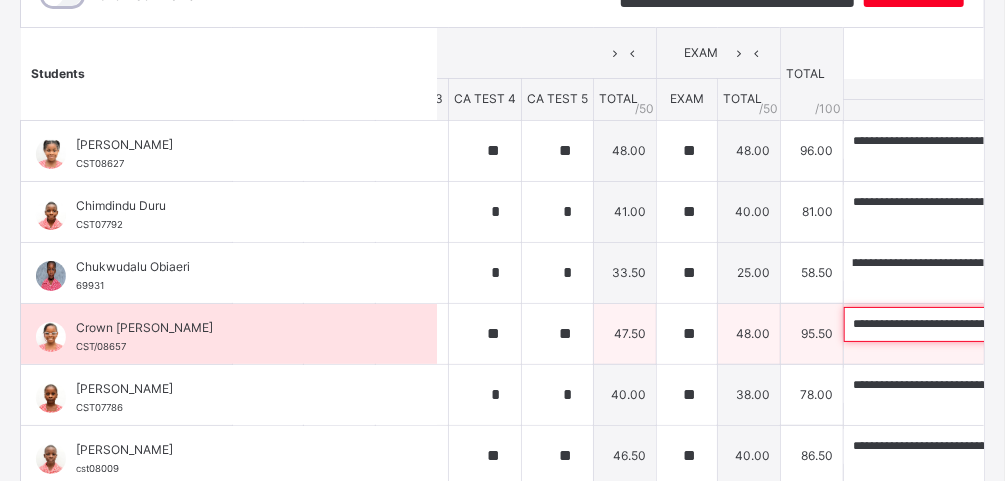 scroll, scrollTop: 0, scrollLeft: 0, axis: both 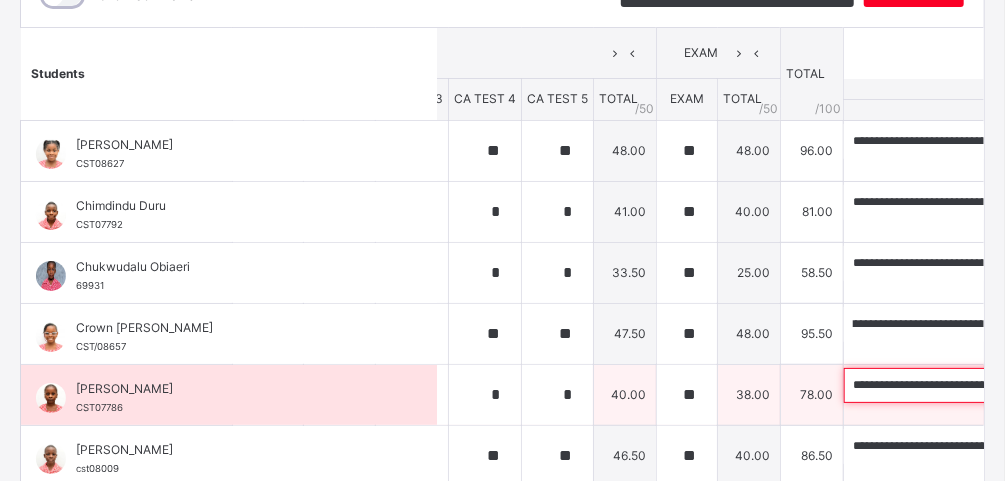 click on "**********" at bounding box center [974, 385] 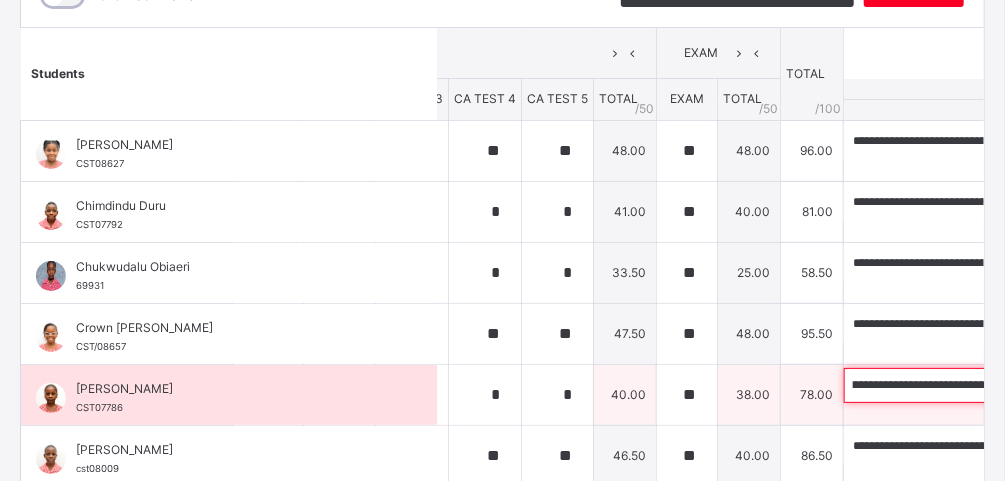scroll, scrollTop: 0, scrollLeft: 393, axis: horizontal 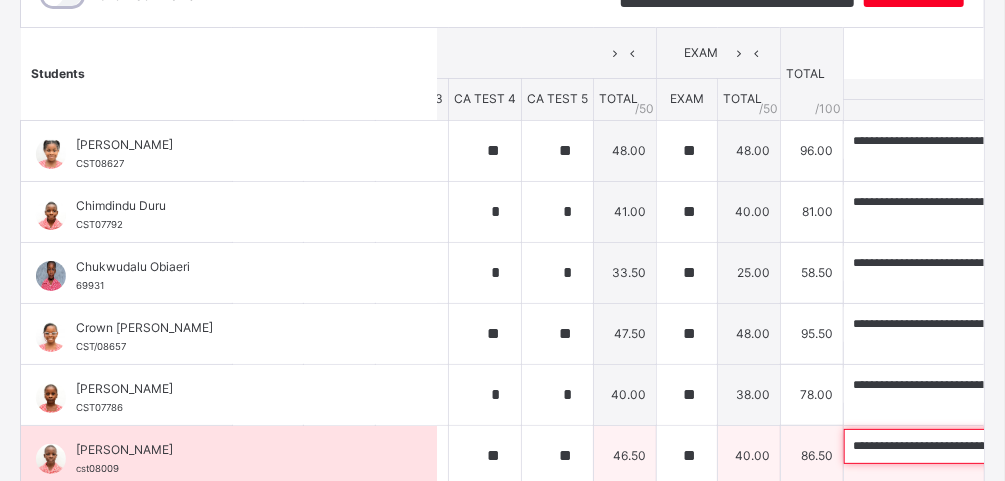 click on "**********" at bounding box center (974, 446) 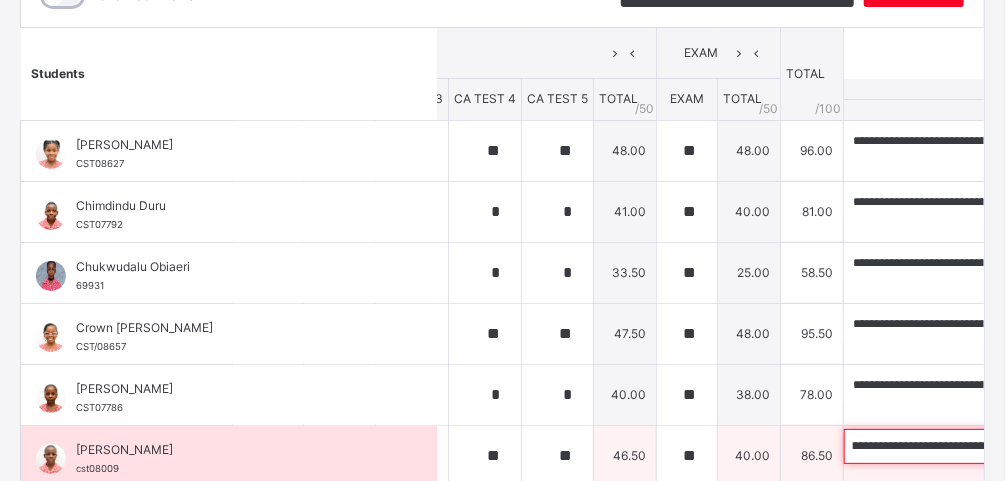 scroll, scrollTop: 0, scrollLeft: 517, axis: horizontal 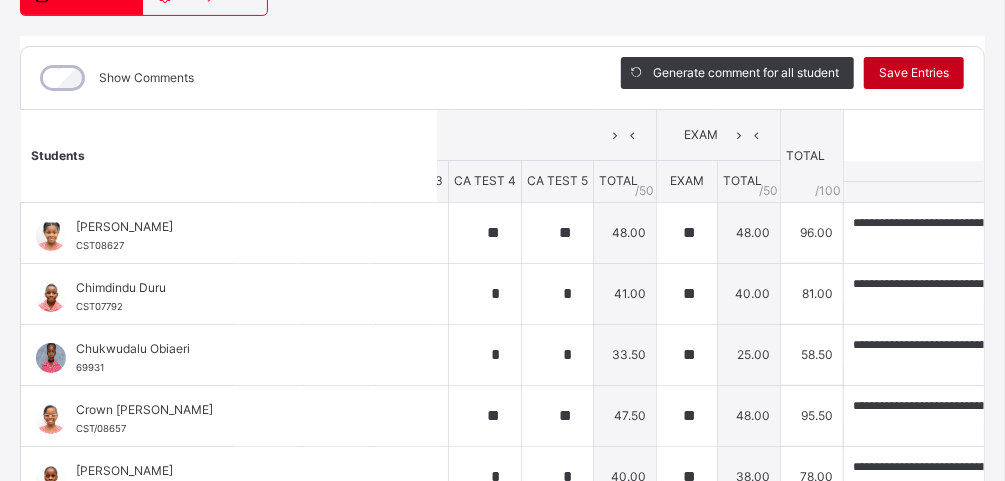 click on "Save Entries" at bounding box center [914, 73] 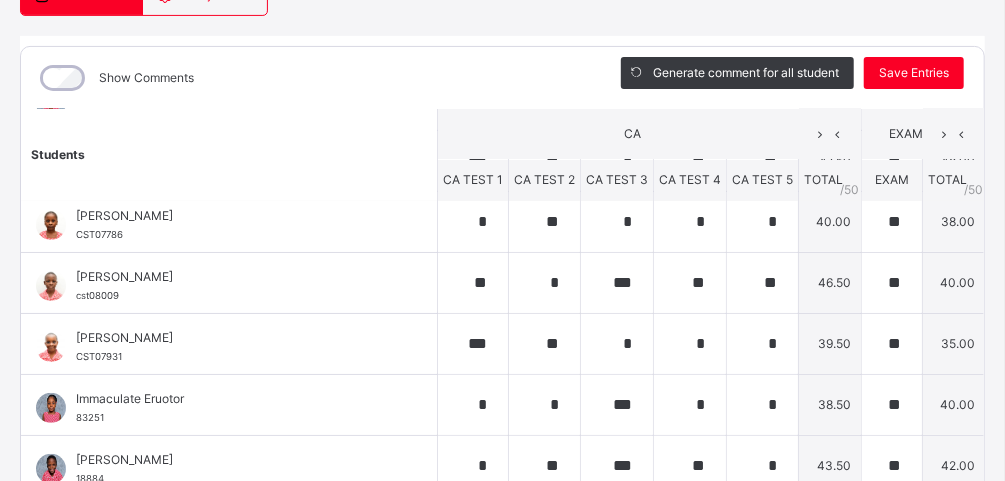 scroll, scrollTop: 259, scrollLeft: 0, axis: vertical 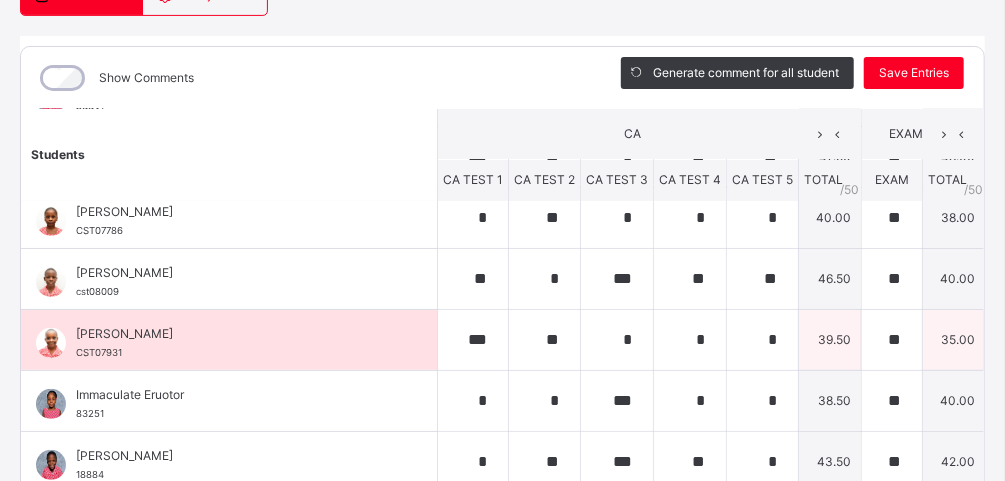 click on "**********" at bounding box center (1179, 330) 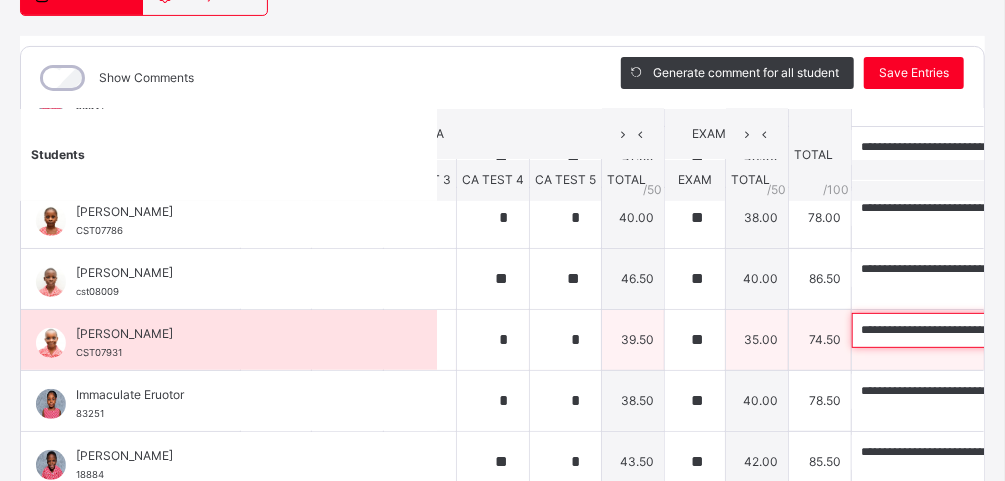 scroll, scrollTop: 259, scrollLeft: 205, axis: both 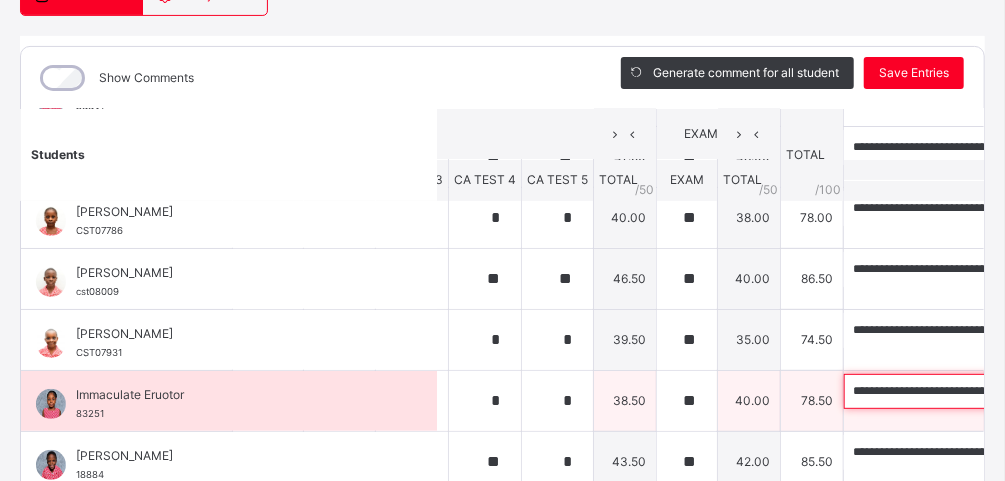 click on "**********" at bounding box center [974, 391] 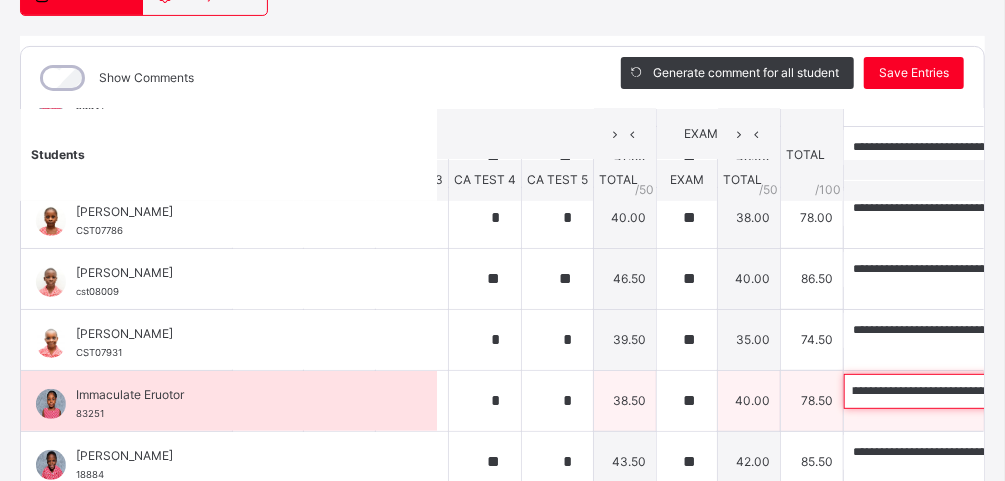 scroll, scrollTop: 0, scrollLeft: 538, axis: horizontal 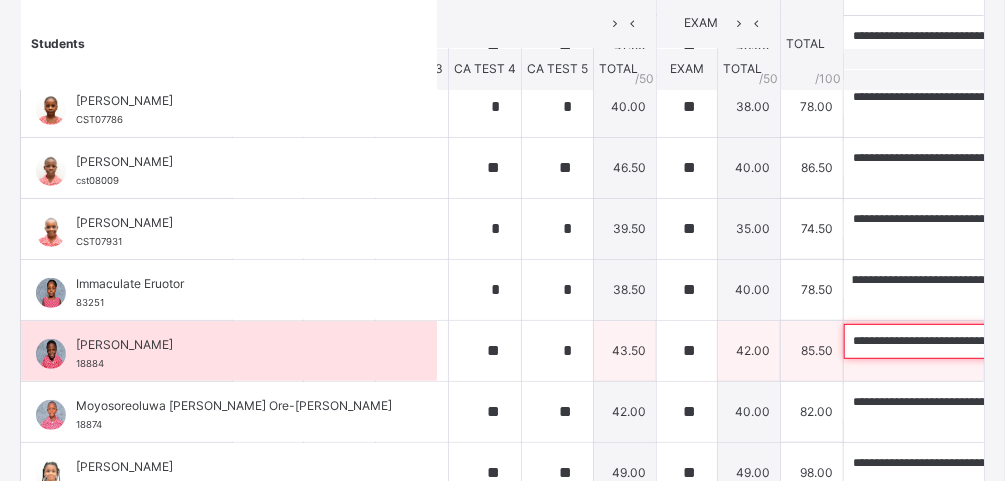 click on "**********" at bounding box center [974, 341] 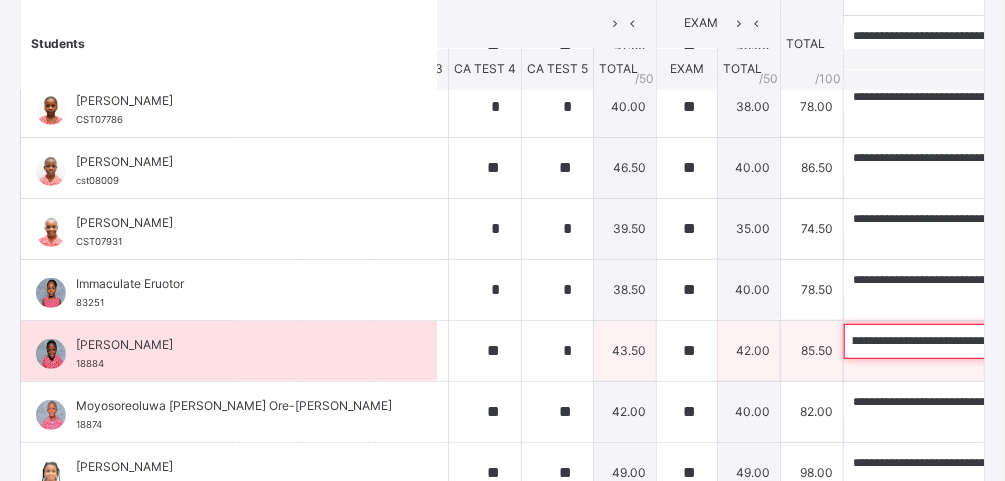 scroll, scrollTop: 0, scrollLeft: 465, axis: horizontal 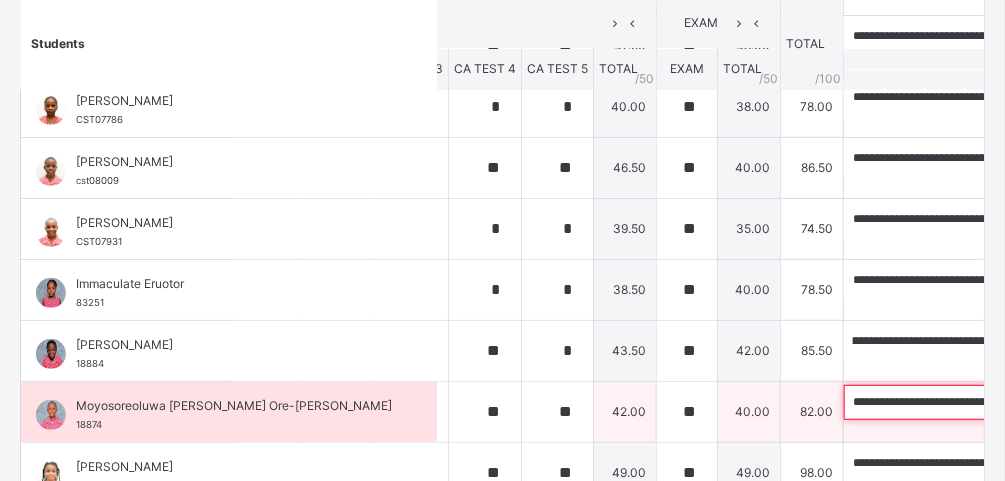 click on "**********" at bounding box center [974, 402] 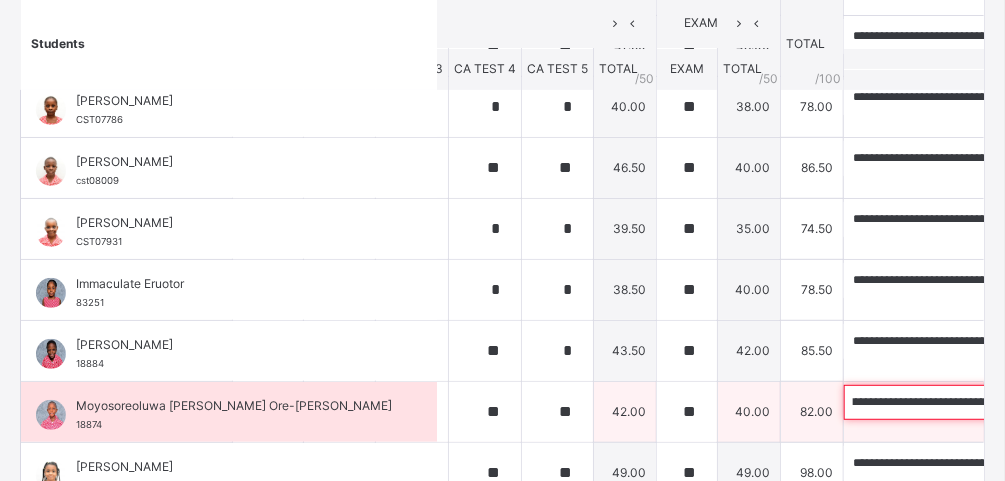 scroll, scrollTop: 0, scrollLeft: 354, axis: horizontal 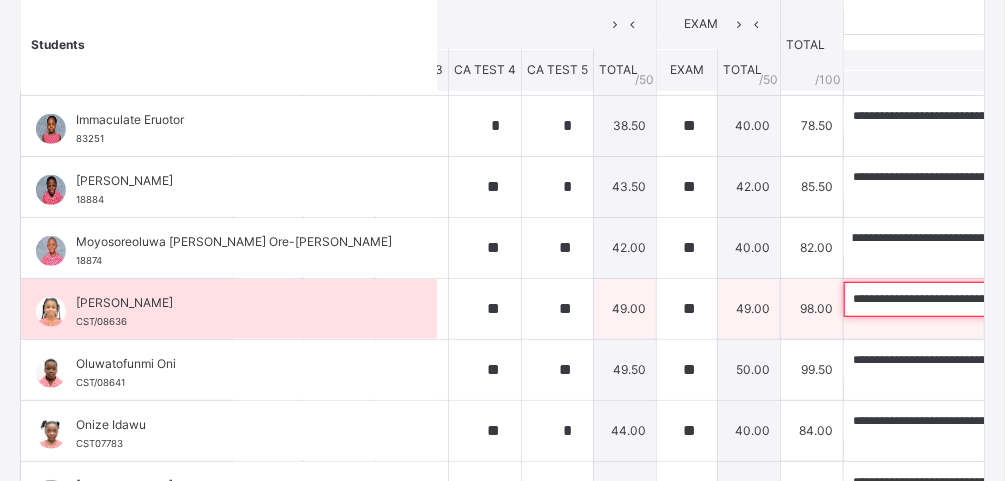 click on "**********" at bounding box center [974, 299] 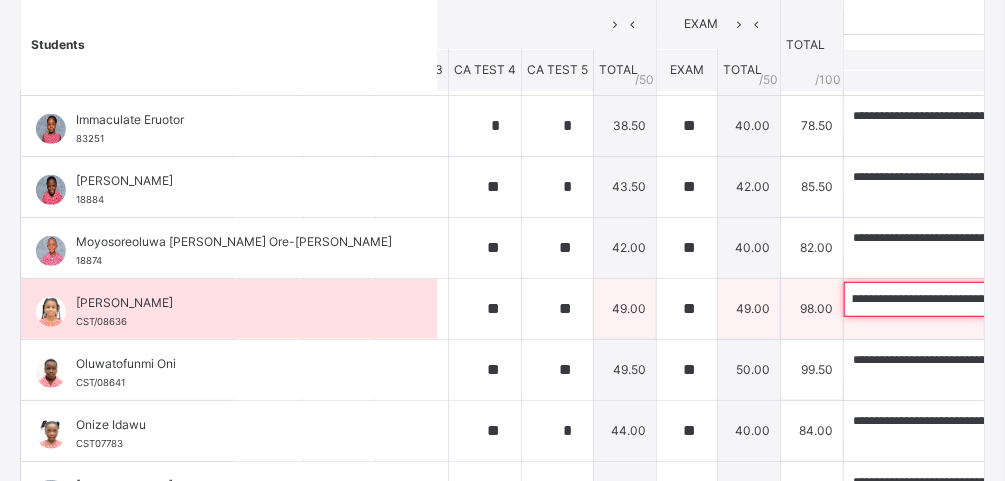 scroll, scrollTop: 0, scrollLeft: 476, axis: horizontal 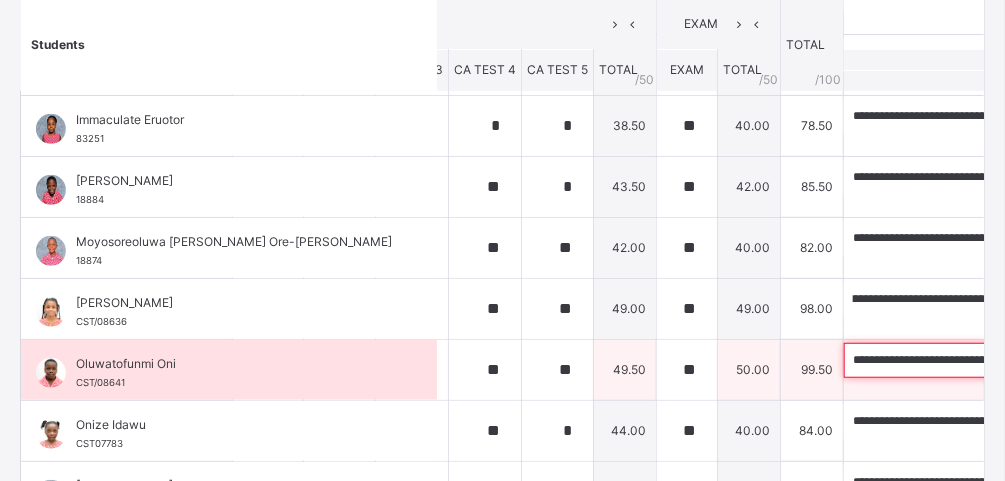 click on "**********" at bounding box center (974, 360) 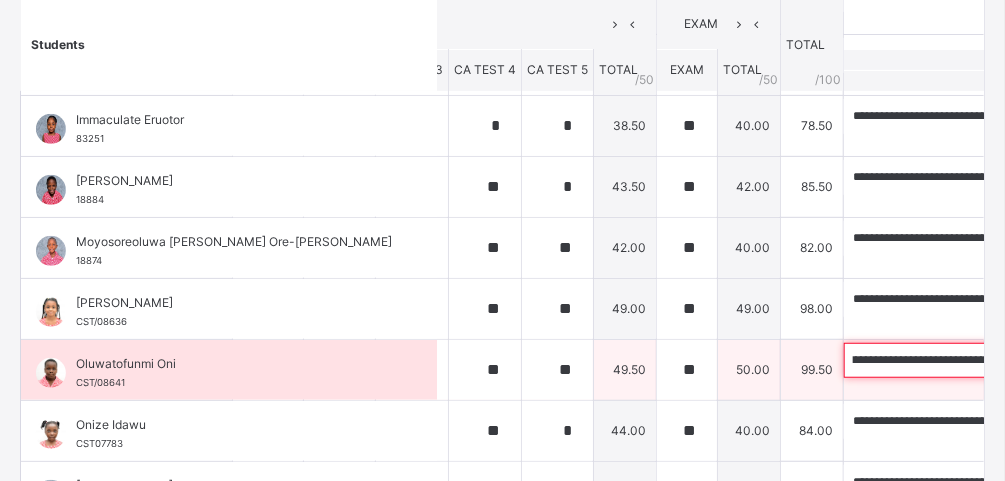 scroll, scrollTop: 0, scrollLeft: 611, axis: horizontal 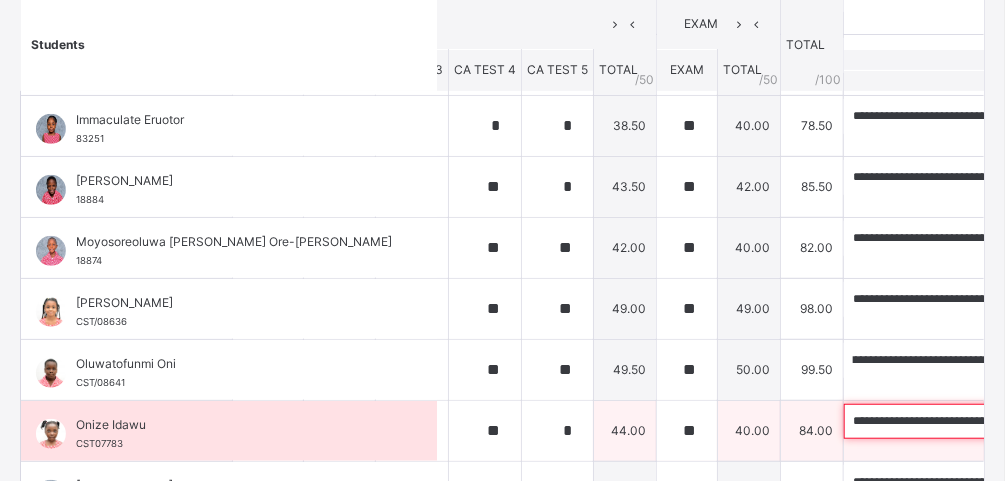 click on "**********" at bounding box center [974, 421] 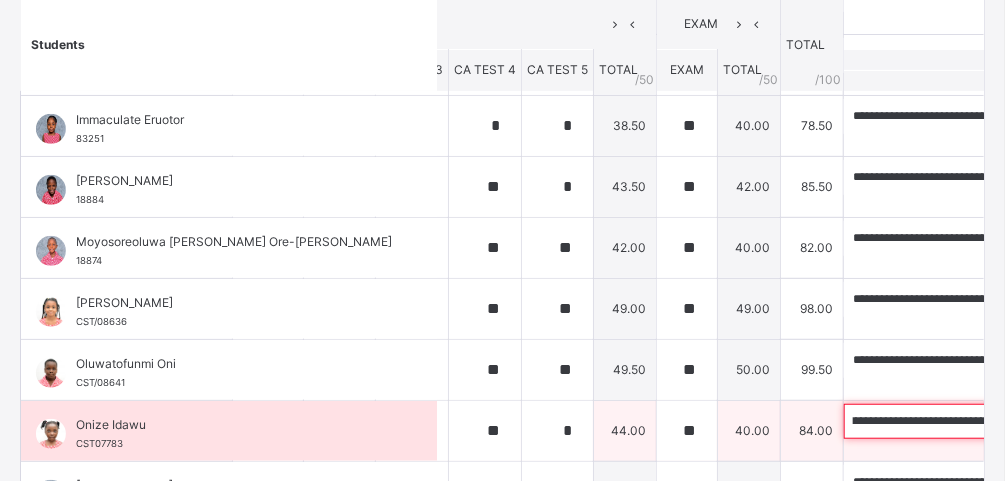 scroll, scrollTop: 0, scrollLeft: 419, axis: horizontal 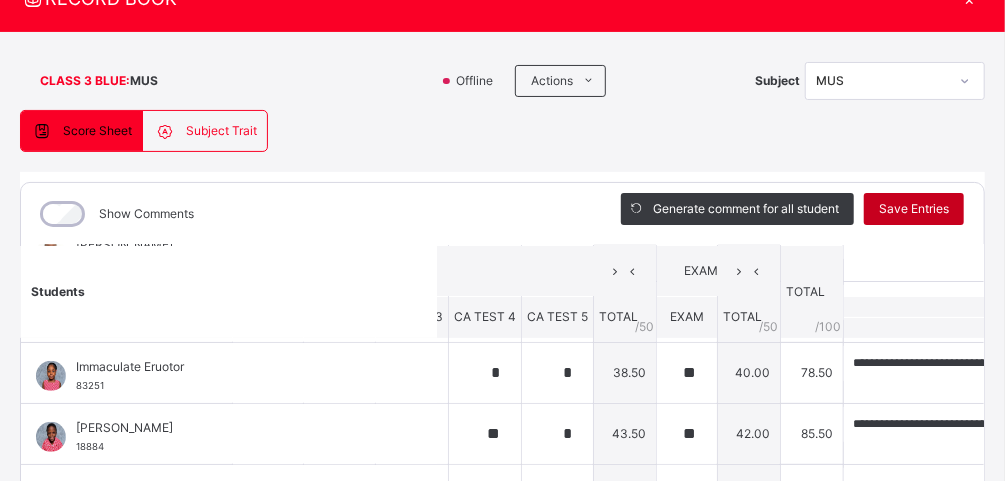 click on "Save Entries" at bounding box center [914, 209] 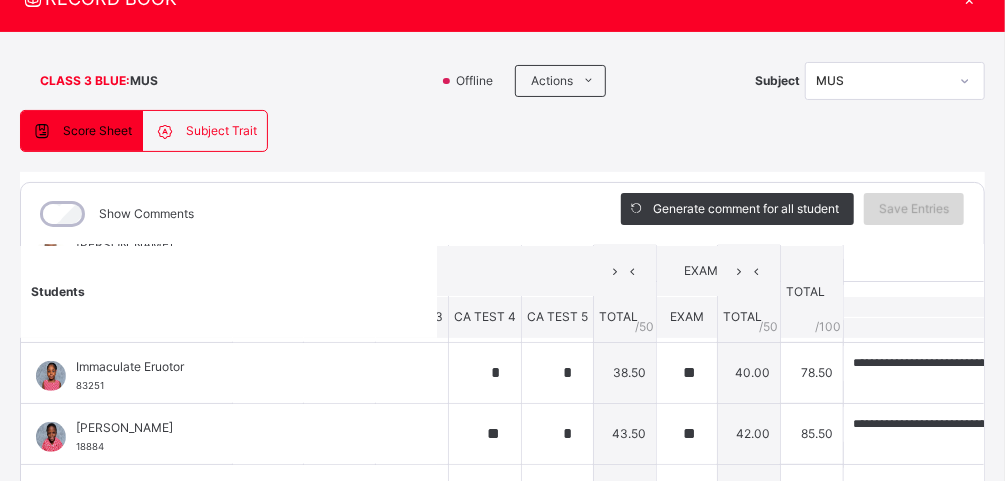 scroll, scrollTop: 0, scrollLeft: 0, axis: both 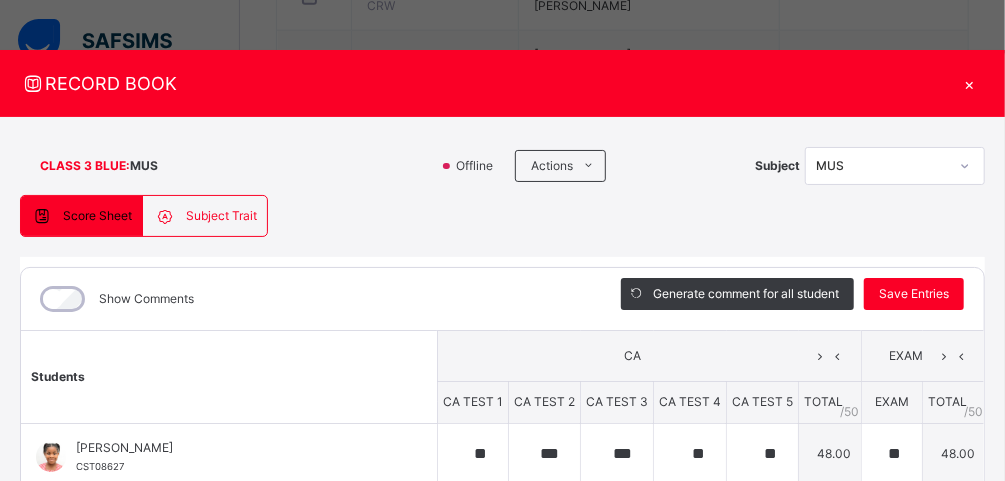 click on "×" at bounding box center (970, 83) 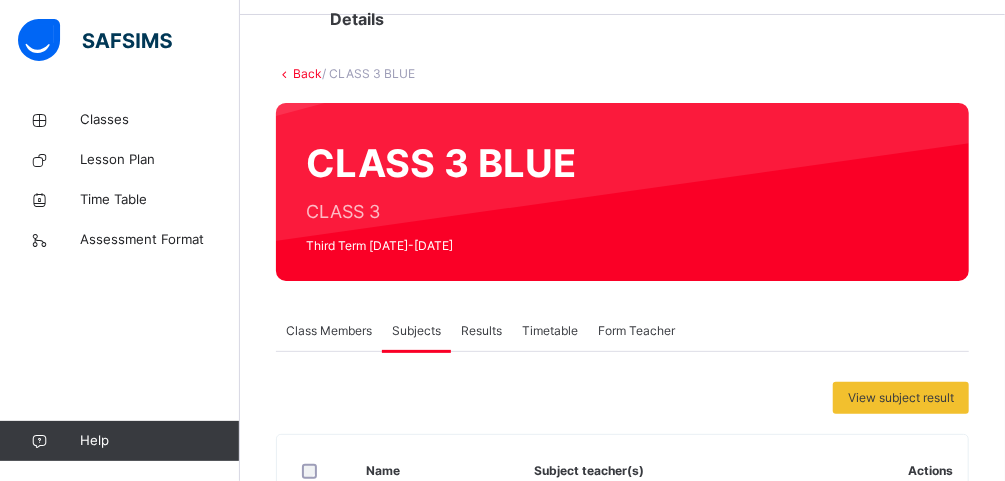 scroll, scrollTop: 0, scrollLeft: 0, axis: both 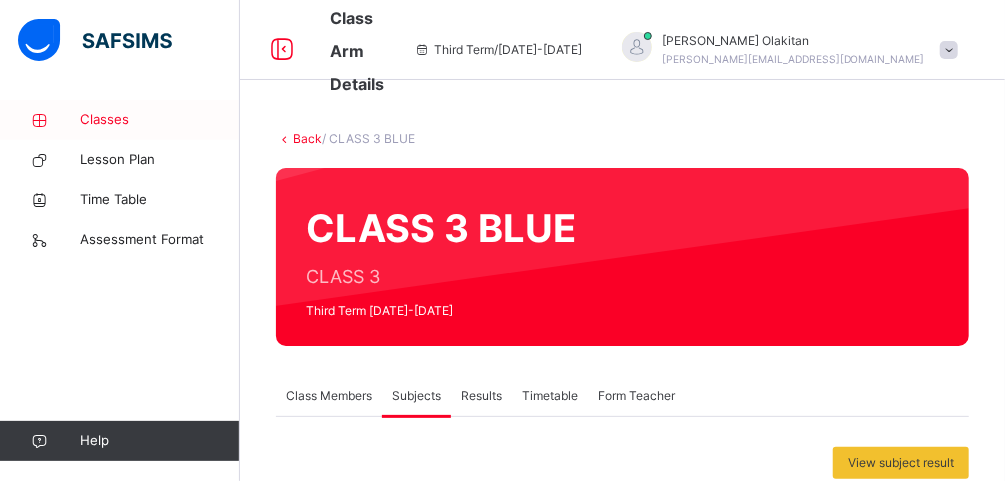 click on "Classes" at bounding box center (160, 120) 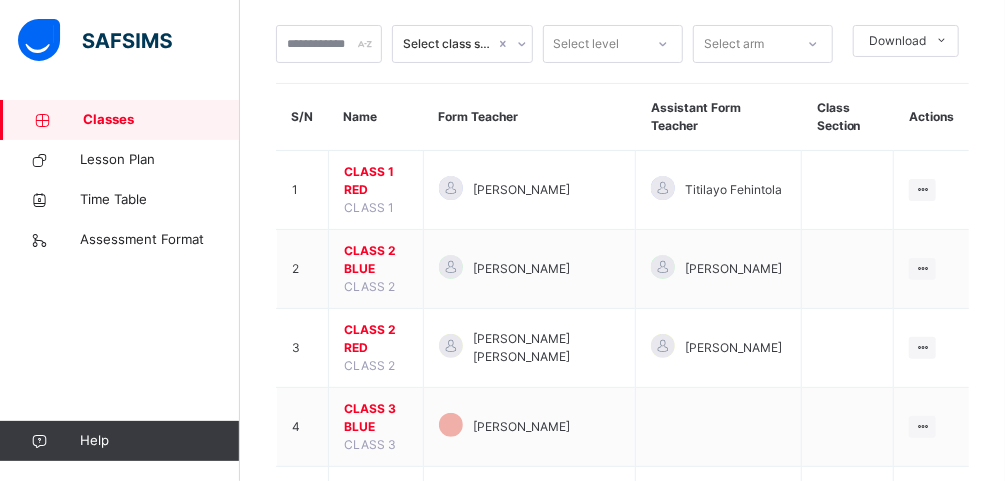 scroll, scrollTop: 162, scrollLeft: 0, axis: vertical 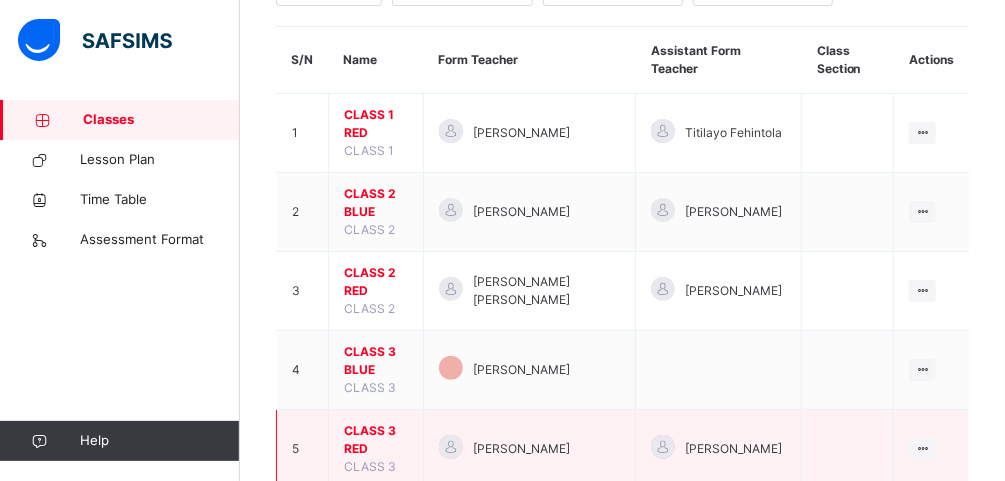 click on "CLASS 3   RED" at bounding box center (376, 440) 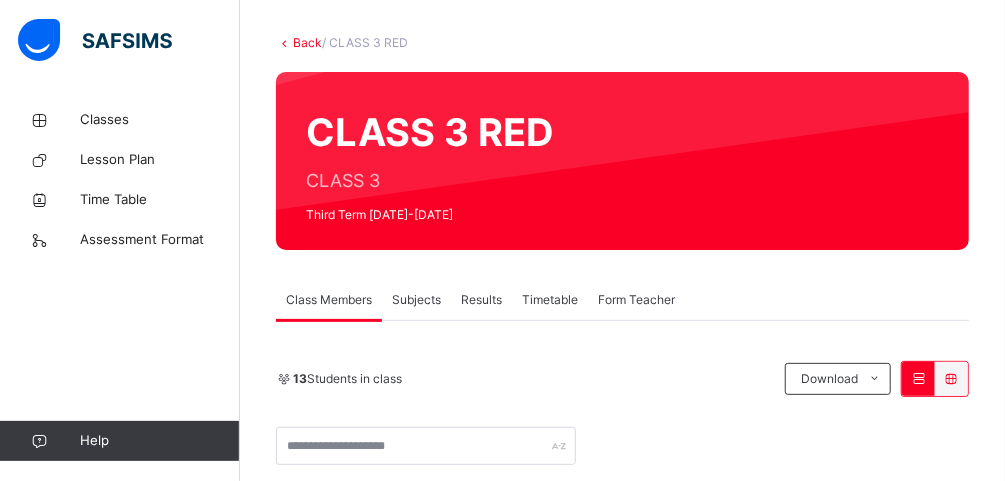 scroll, scrollTop: 162, scrollLeft: 0, axis: vertical 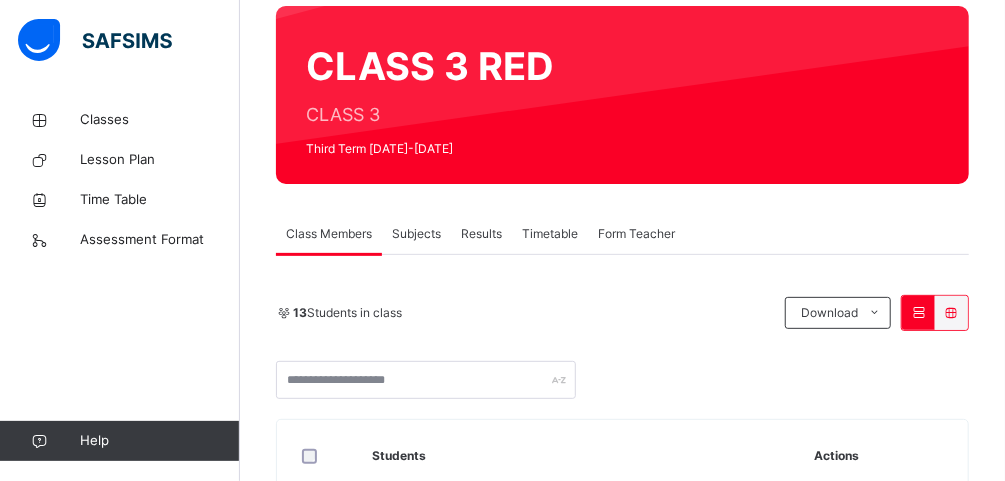 click on "Subjects" at bounding box center [416, 234] 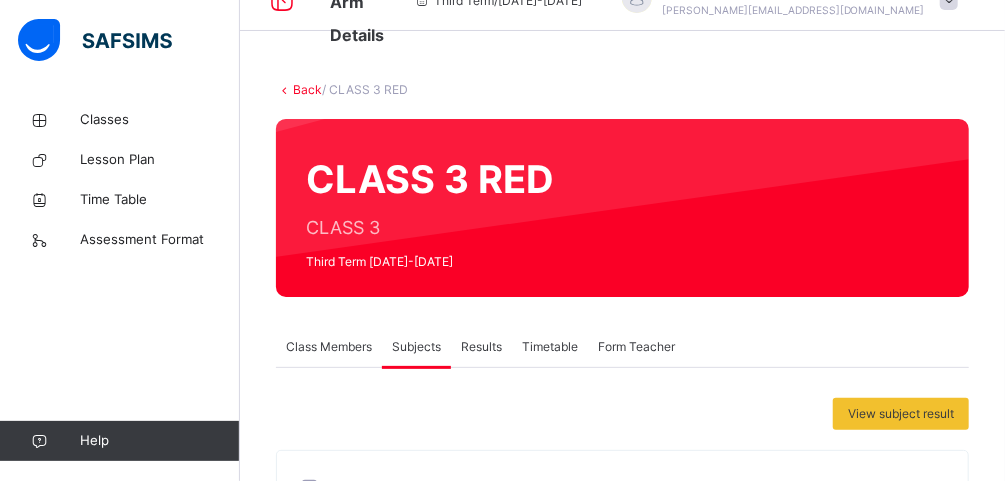 scroll, scrollTop: 0, scrollLeft: 0, axis: both 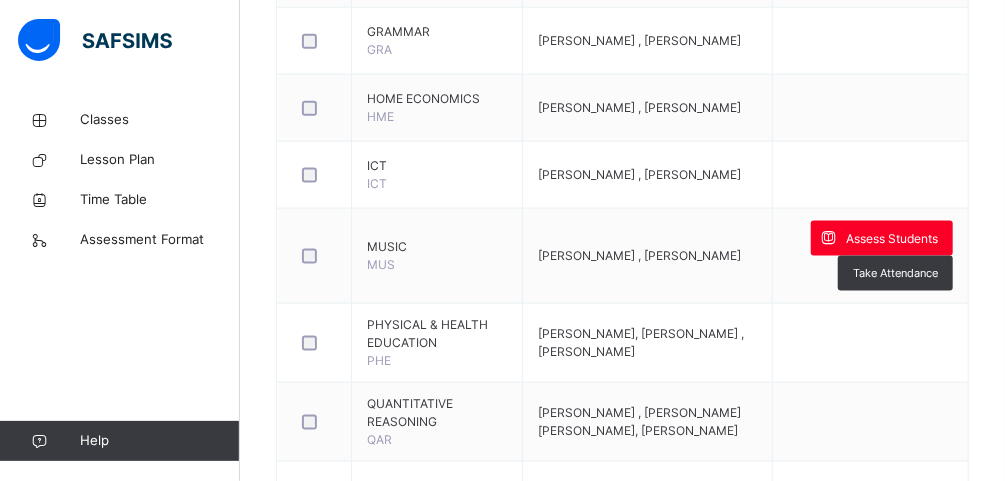 click on "Assess Students" at bounding box center (892, 239) 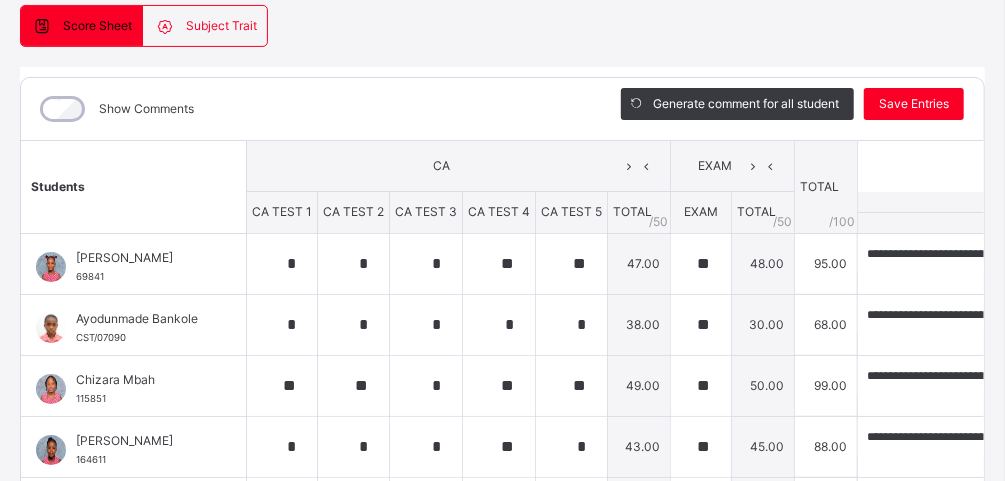 scroll, scrollTop: 198, scrollLeft: 0, axis: vertical 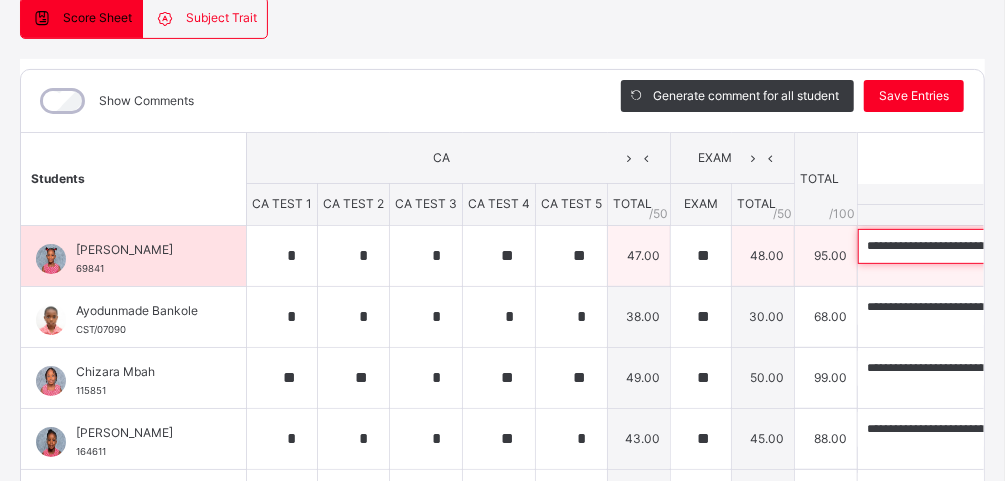 click on "**********" at bounding box center [988, 246] 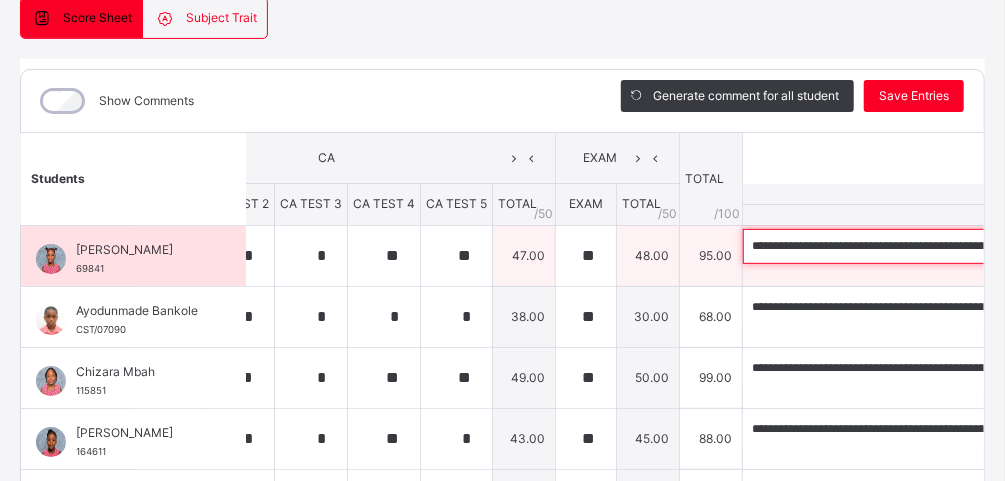 scroll, scrollTop: 0, scrollLeft: 143, axis: horizontal 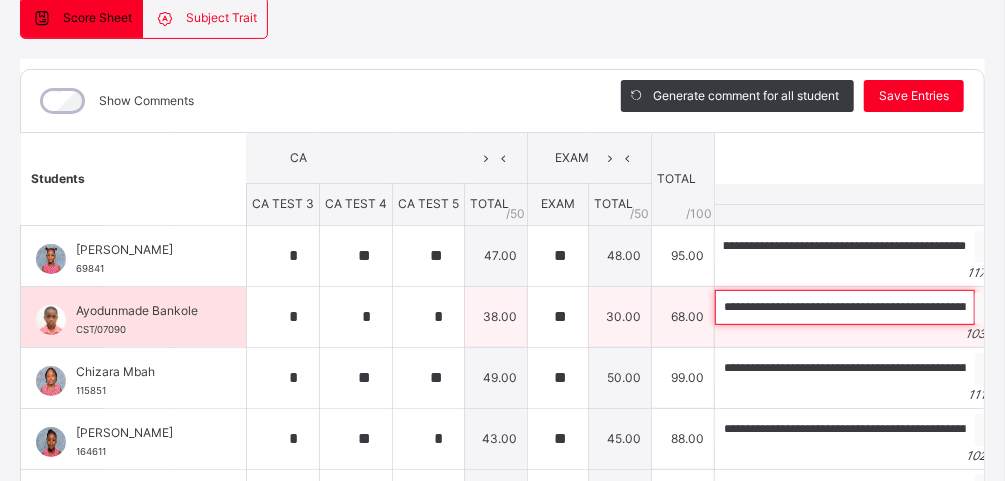 click on "**********" at bounding box center [845, 307] 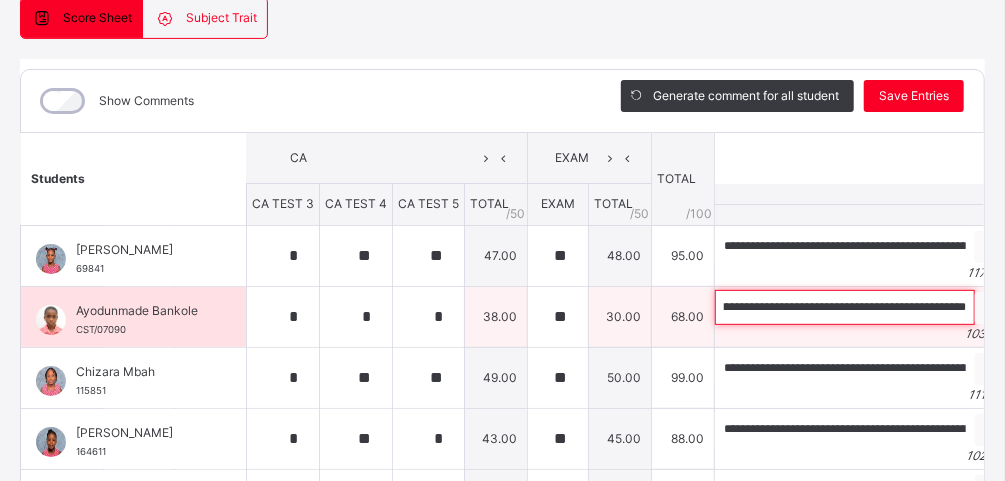 scroll, scrollTop: 0, scrollLeft: 351, axis: horizontal 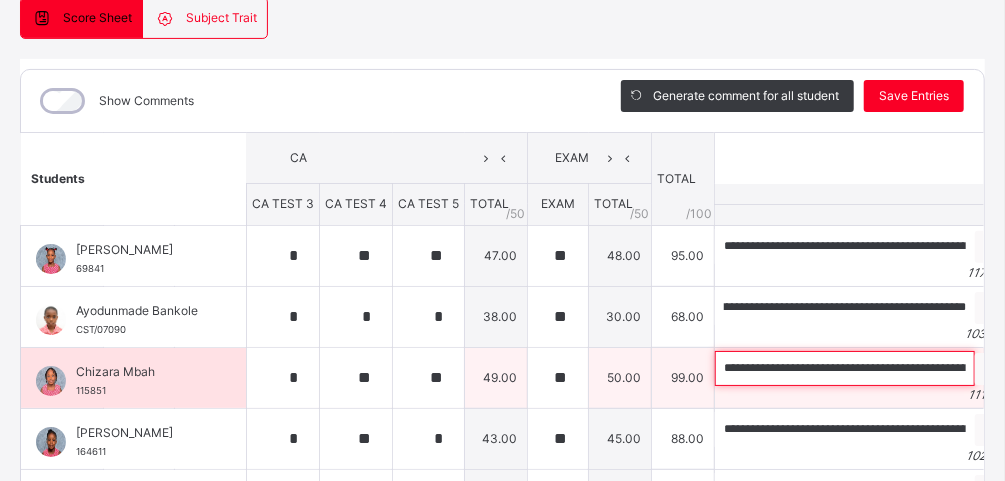 click on "**********" at bounding box center [845, 368] 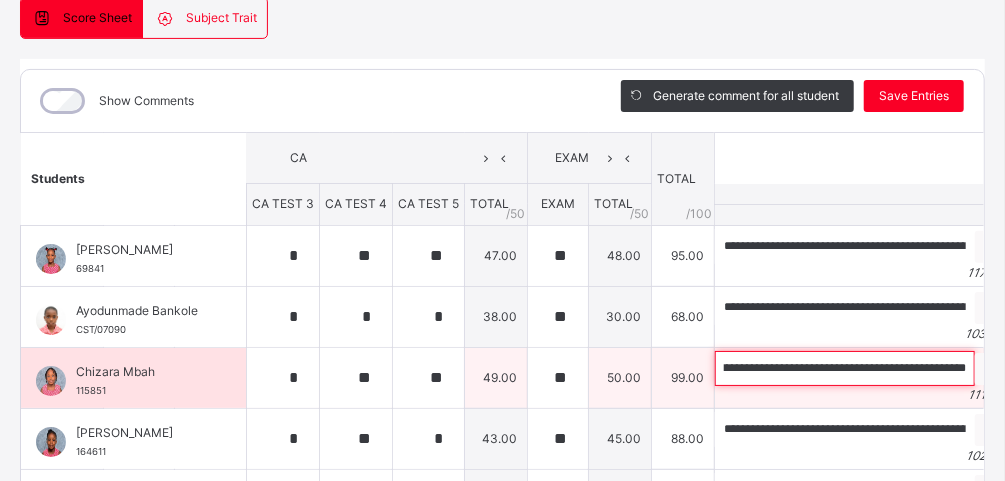 scroll, scrollTop: 0, scrollLeft: 354, axis: horizontal 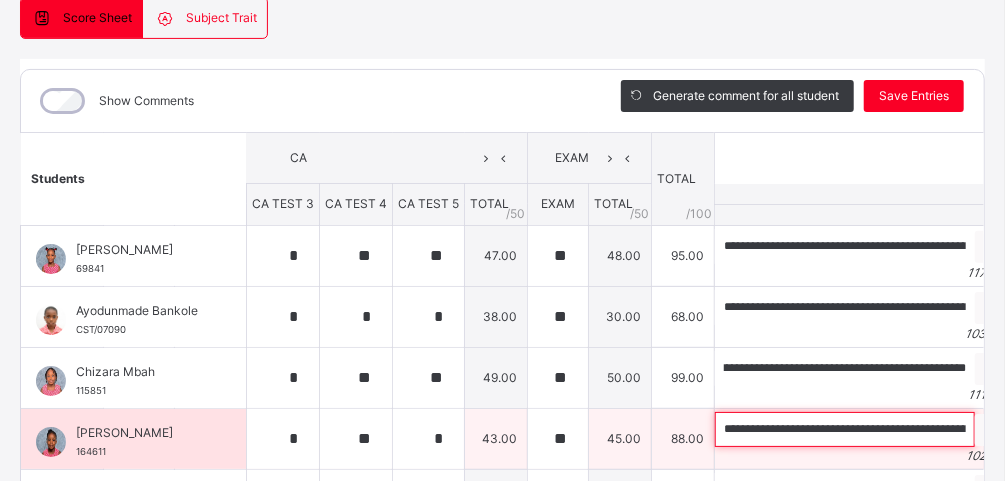 click on "**********" at bounding box center [845, 429] 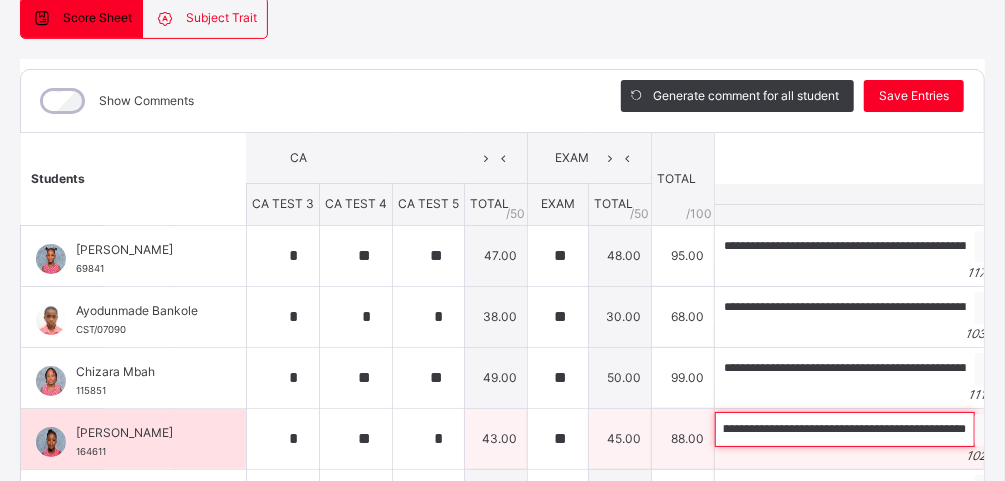 scroll, scrollTop: 0, scrollLeft: 335, axis: horizontal 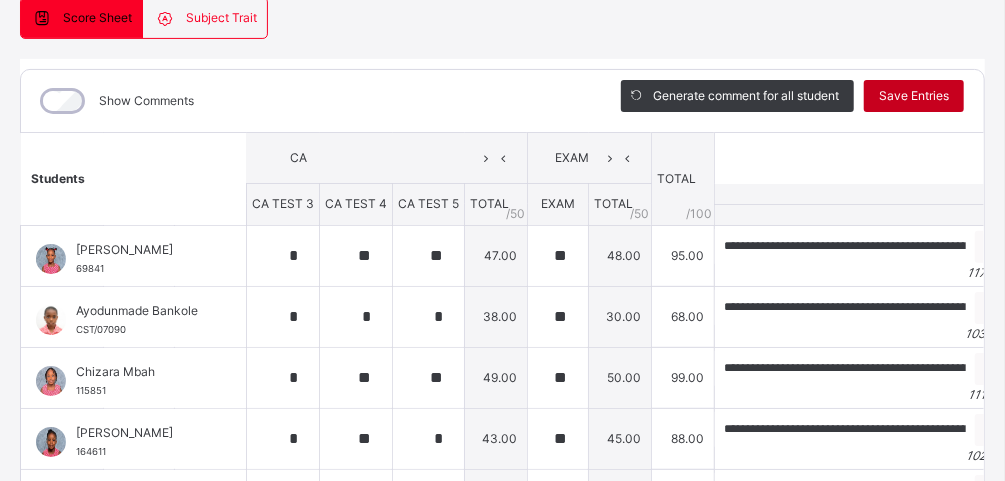 click on "Save Entries" at bounding box center [914, 96] 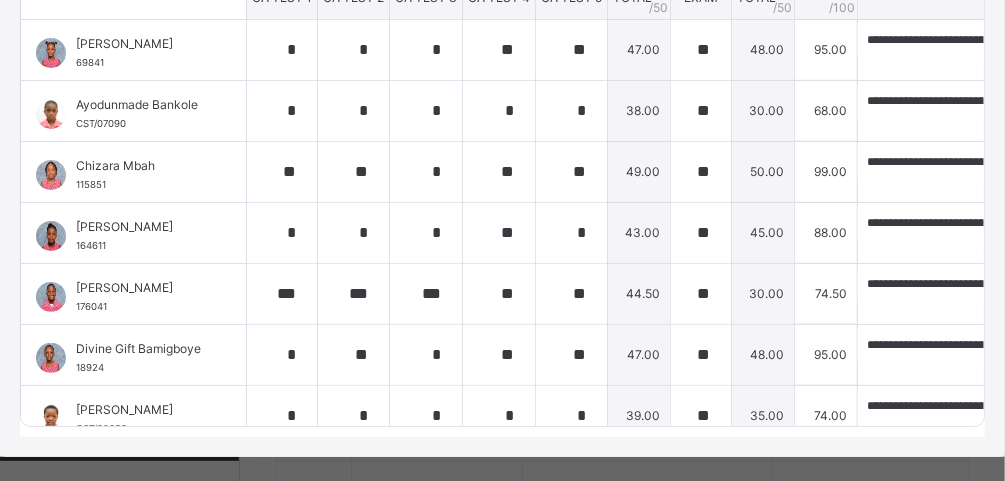 scroll, scrollTop: 410, scrollLeft: 0, axis: vertical 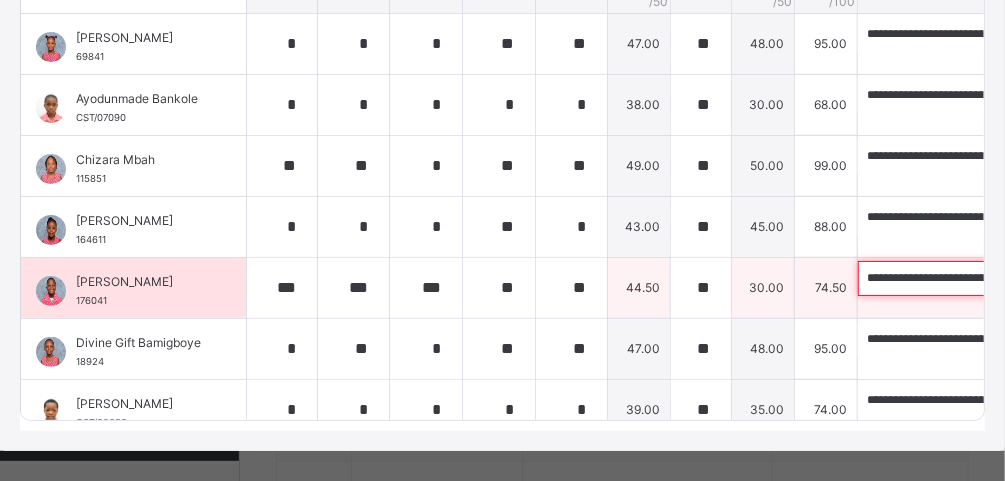 click on "**********" at bounding box center [988, 278] 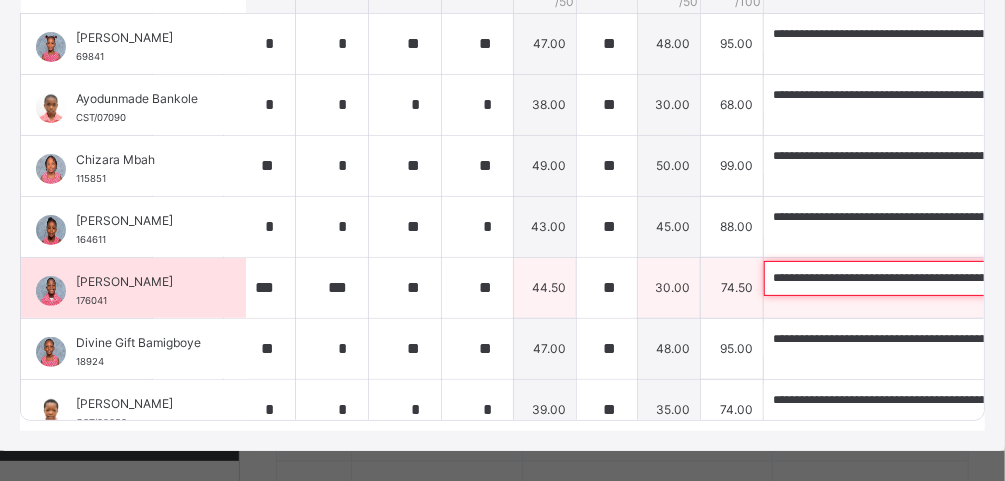 scroll, scrollTop: 0, scrollLeft: 143, axis: horizontal 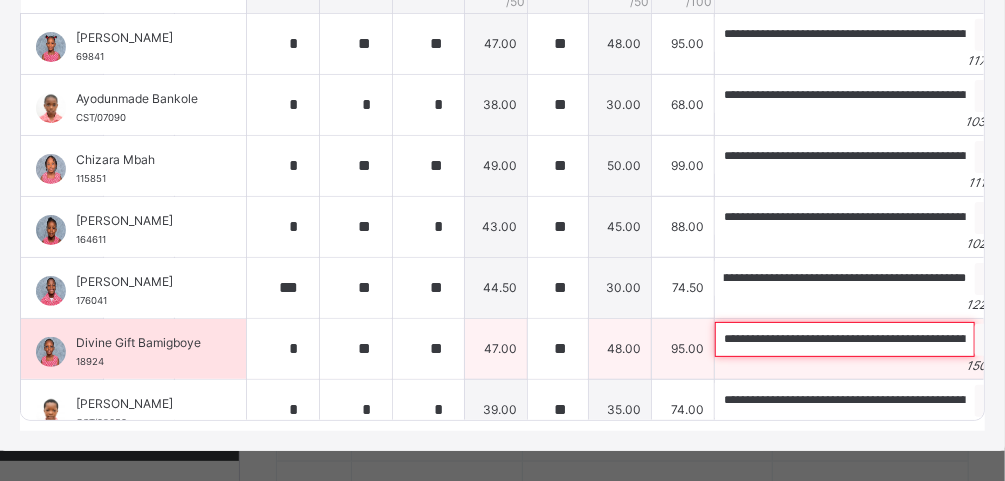 click on "**********" at bounding box center [845, 339] 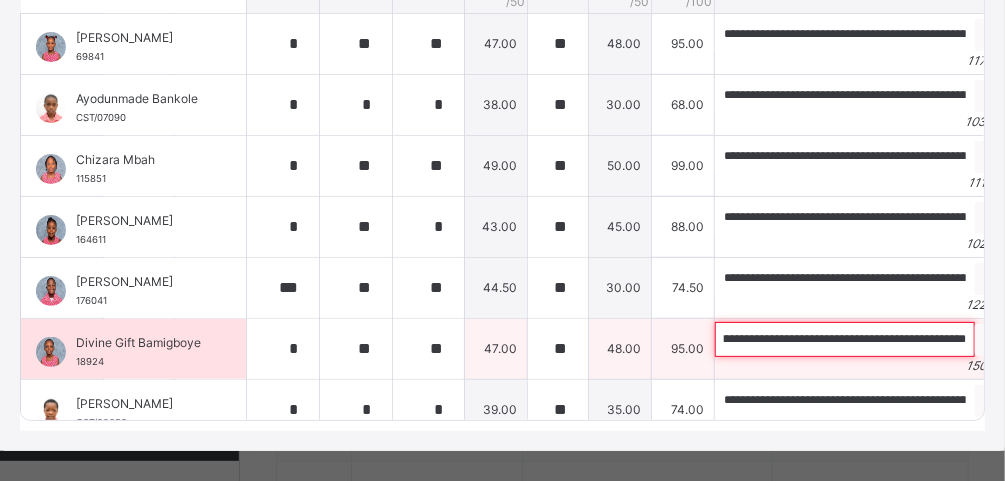 scroll, scrollTop: 0, scrollLeft: 568, axis: horizontal 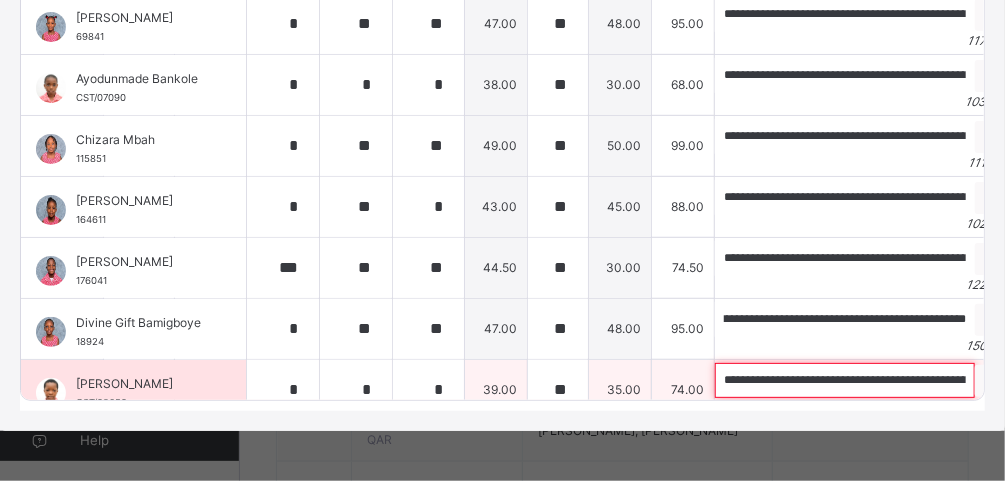 click on "**********" at bounding box center [845, 380] 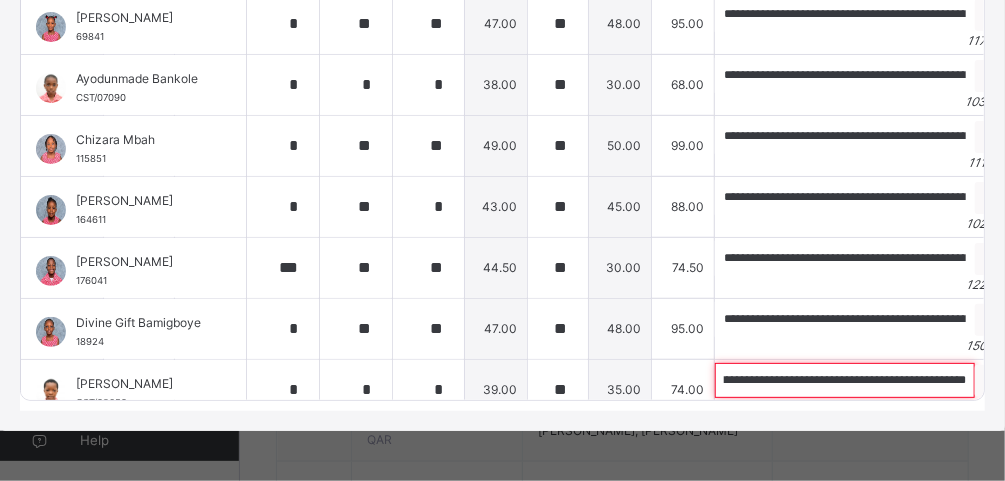 scroll, scrollTop: 0, scrollLeft: 689, axis: horizontal 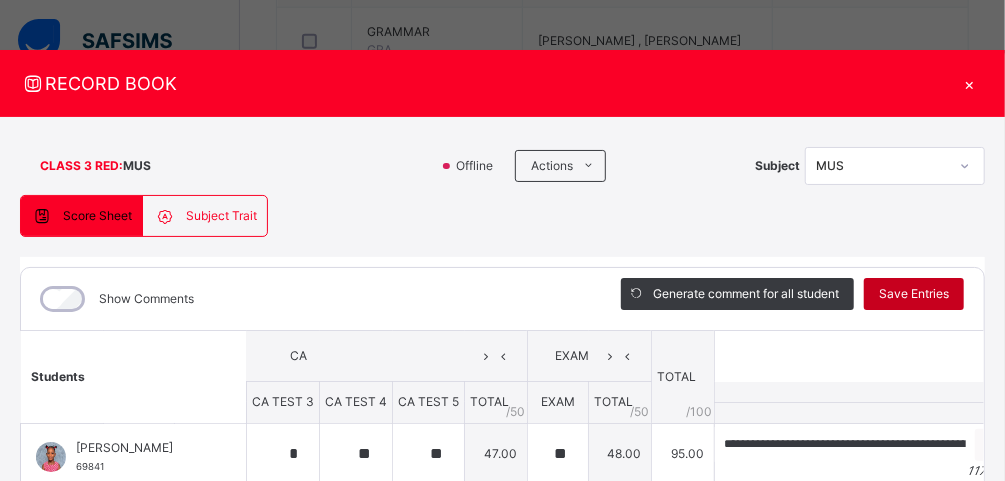click on "Save Entries" at bounding box center [914, 294] 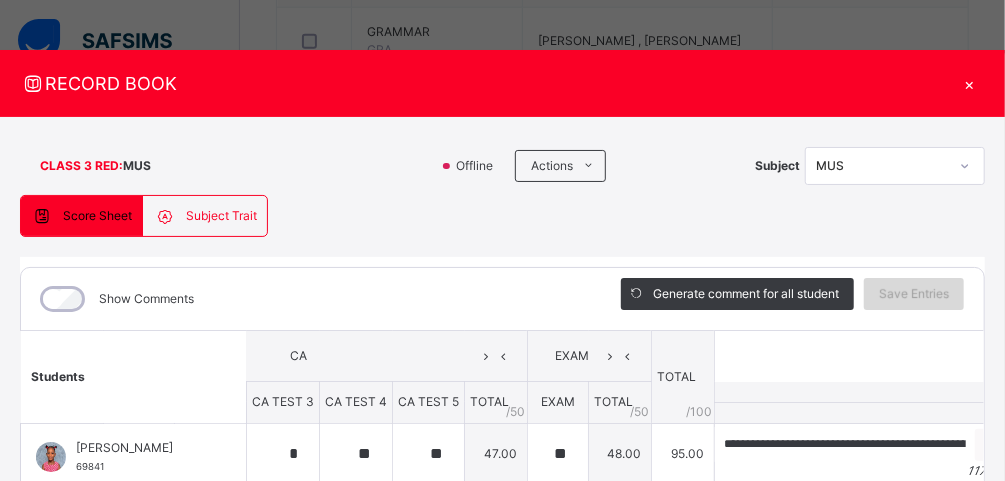 scroll, scrollTop: 0, scrollLeft: 0, axis: both 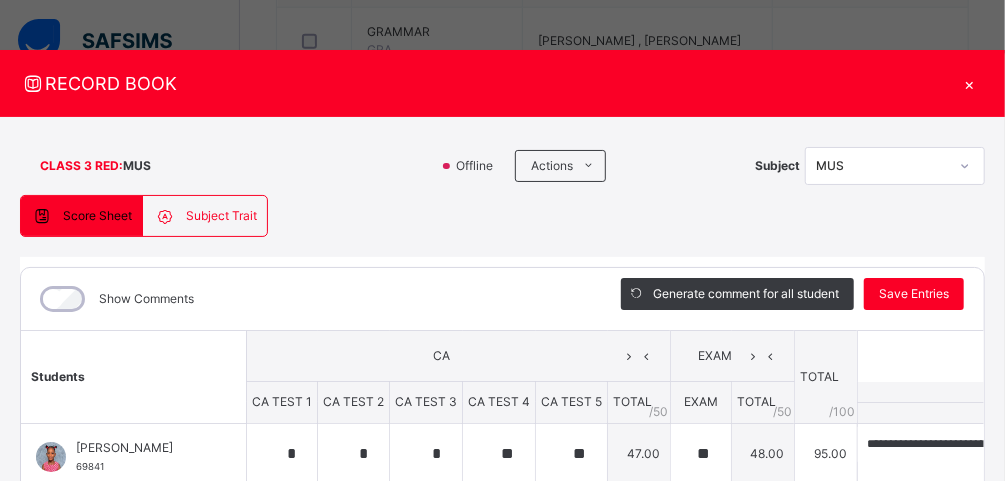 click on "×" at bounding box center (970, 83) 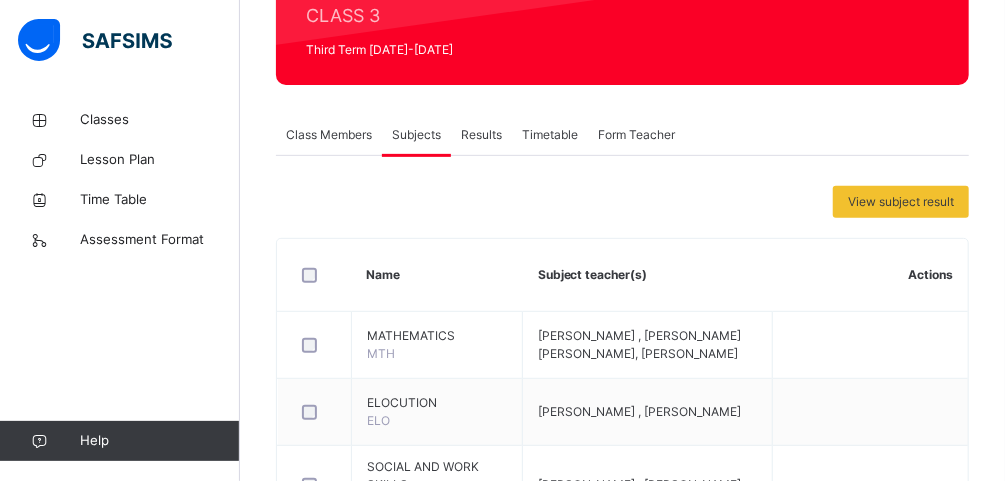 scroll, scrollTop: 0, scrollLeft: 0, axis: both 